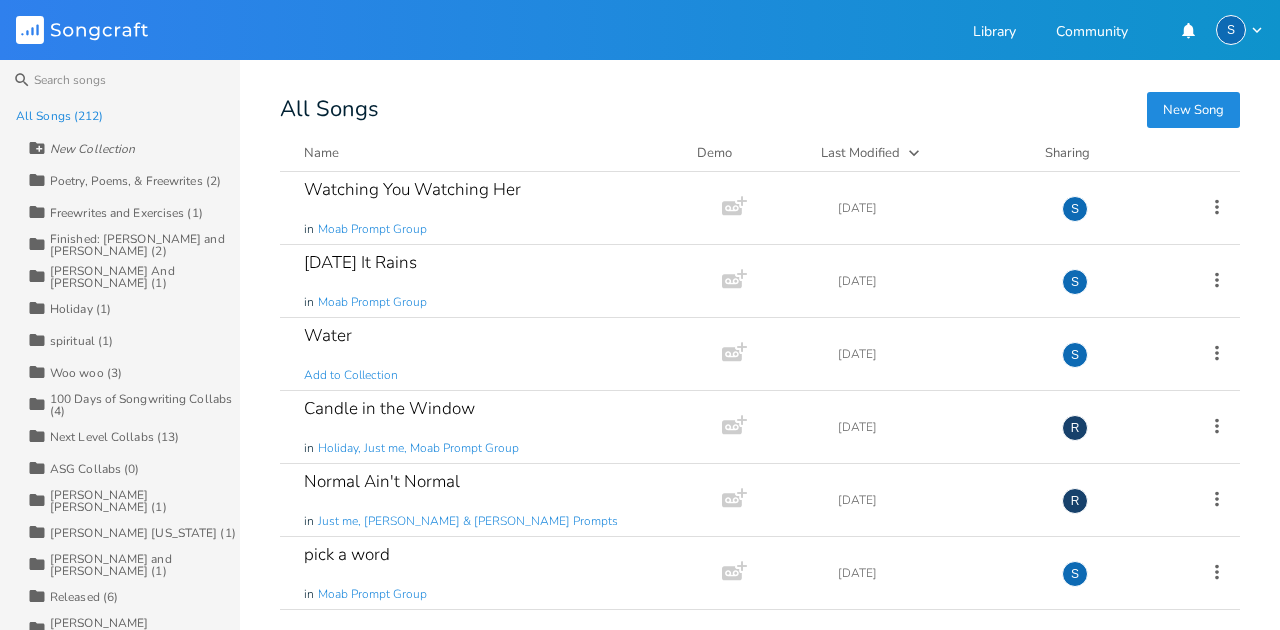 scroll, scrollTop: 0, scrollLeft: 0, axis: both 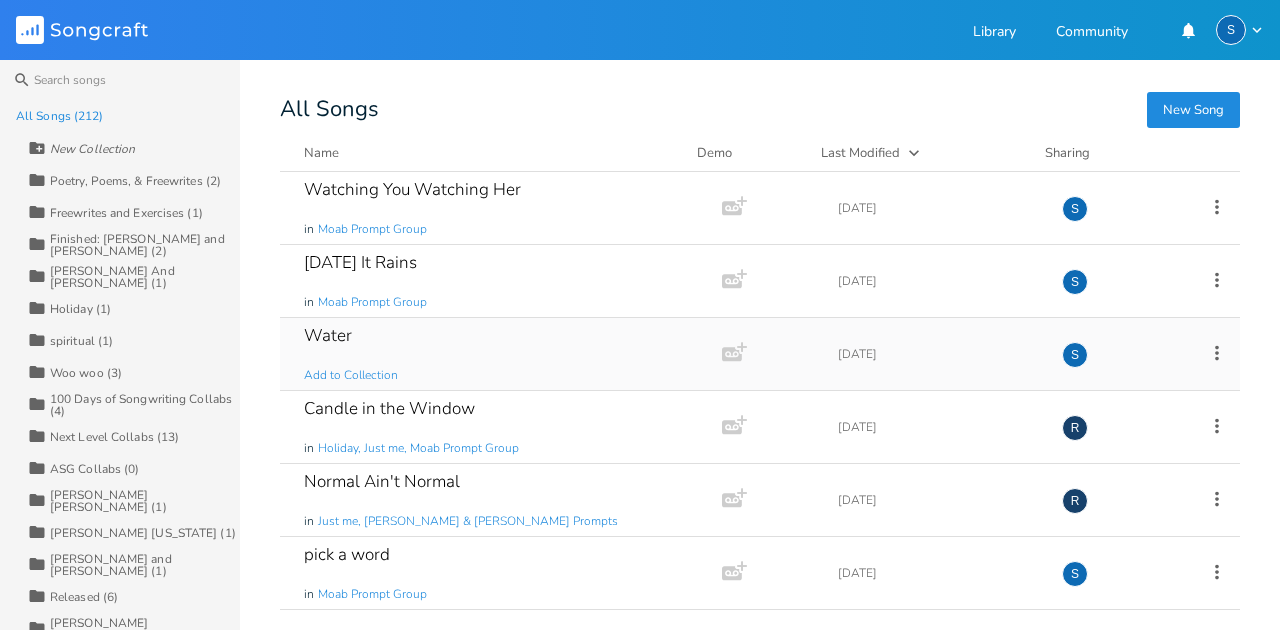click on "Water" at bounding box center (328, 335) 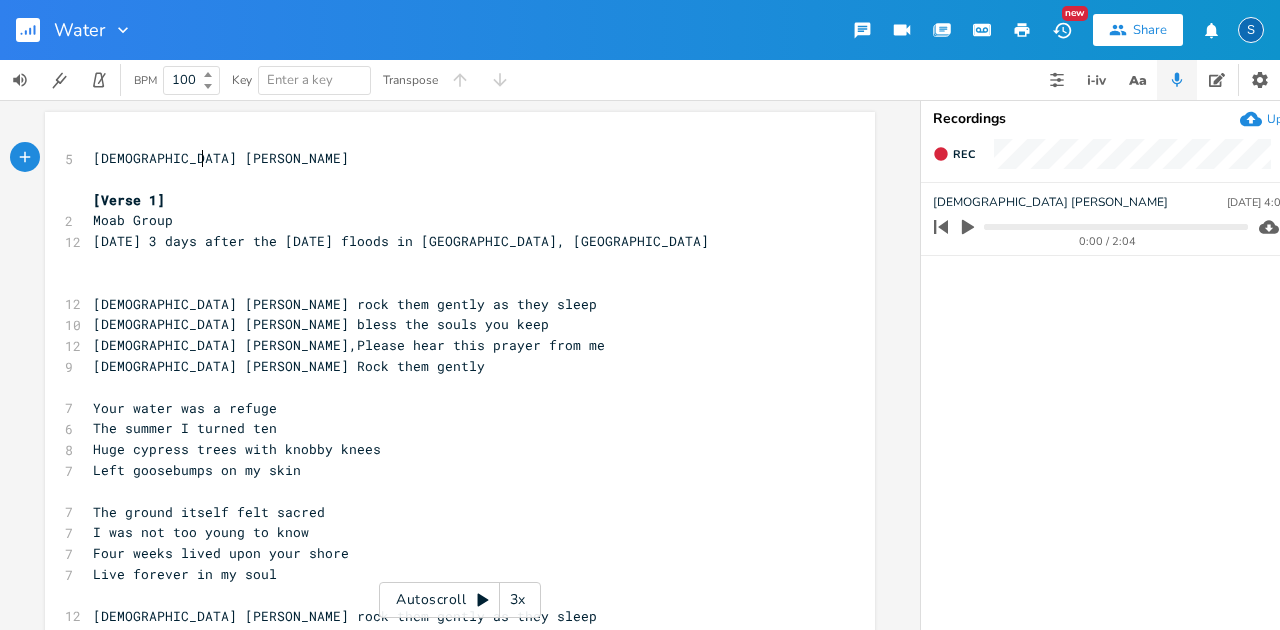 click at bounding box center [119, 30] 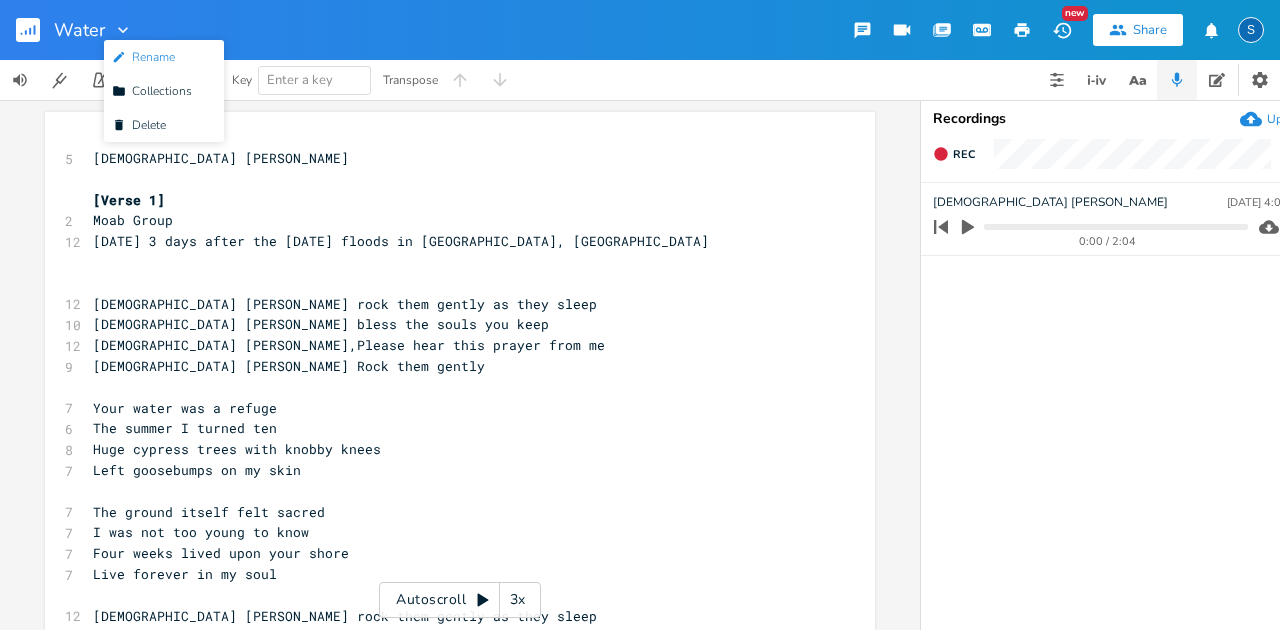 click on "Edit Rename" at bounding box center [143, 57] 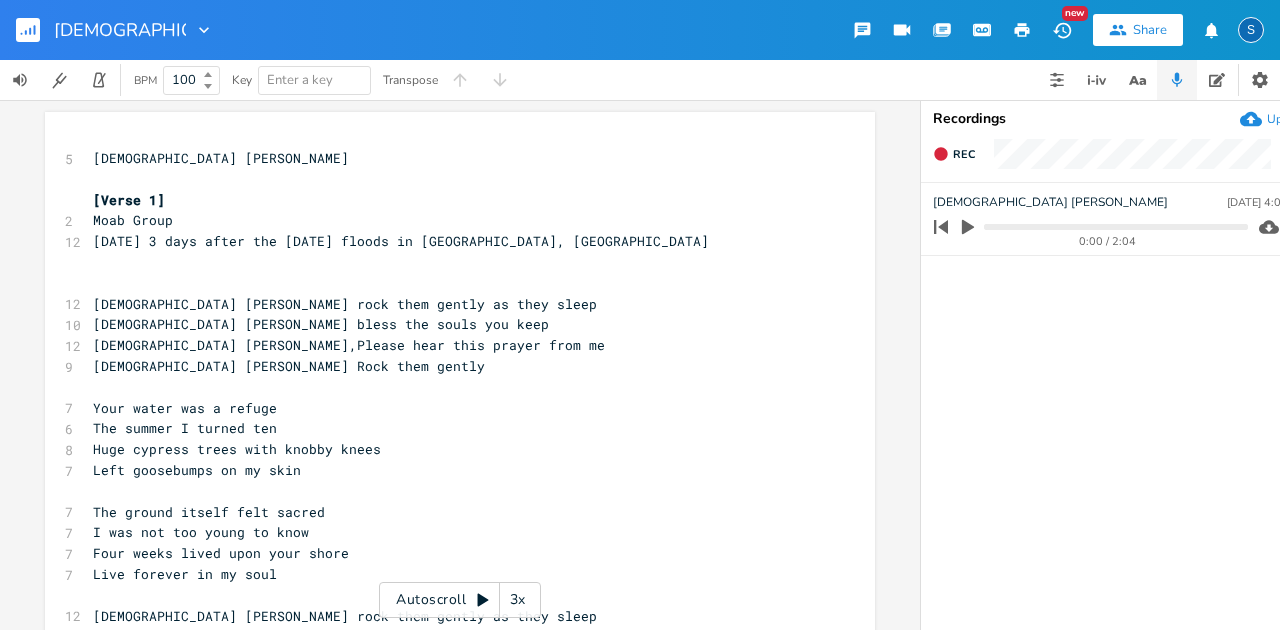 type on "[DEMOGRAPHIC_DATA] [PERSON_NAME]" 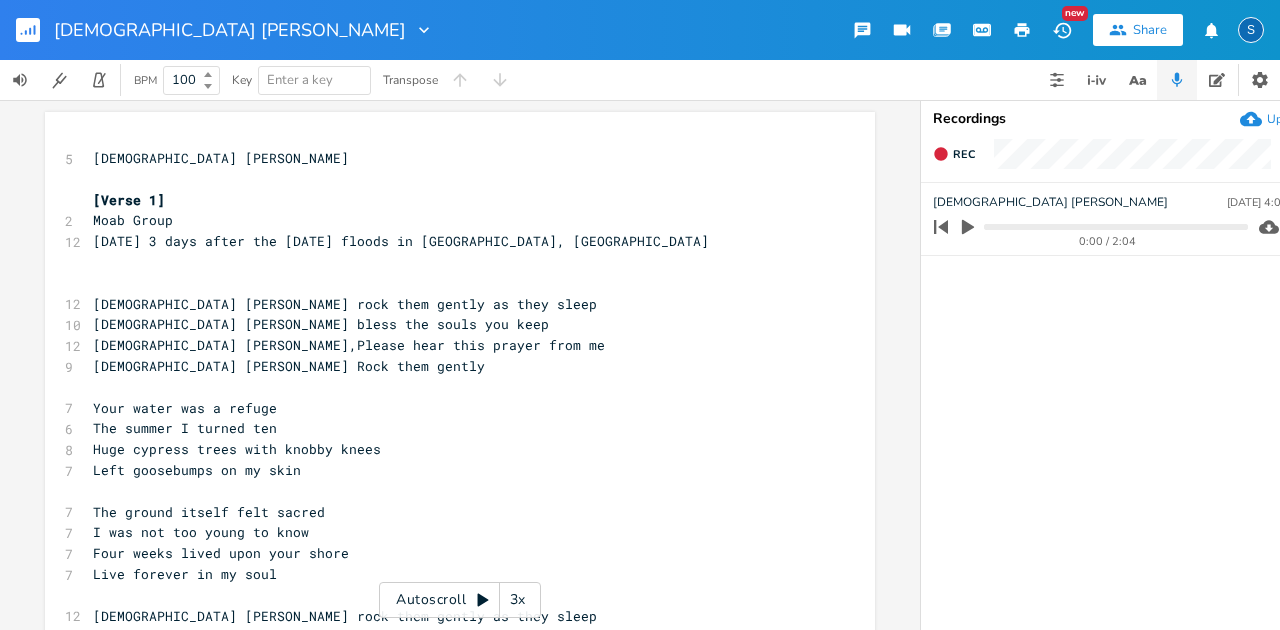 click 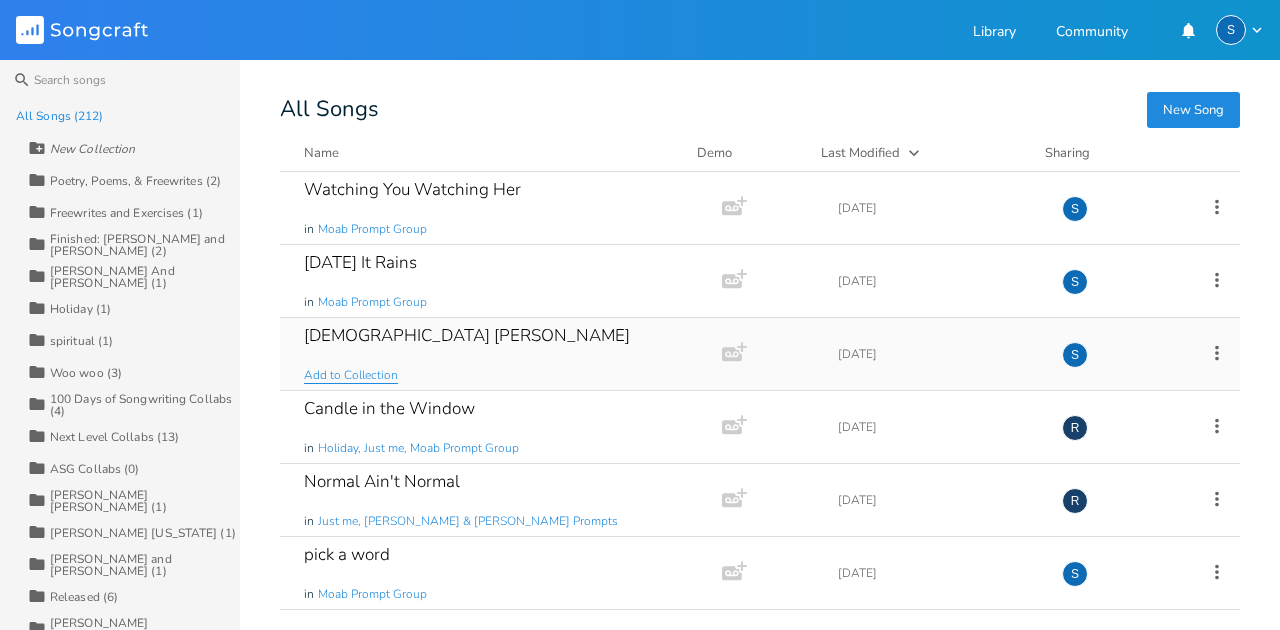 click on "Add to Collection" at bounding box center (351, 375) 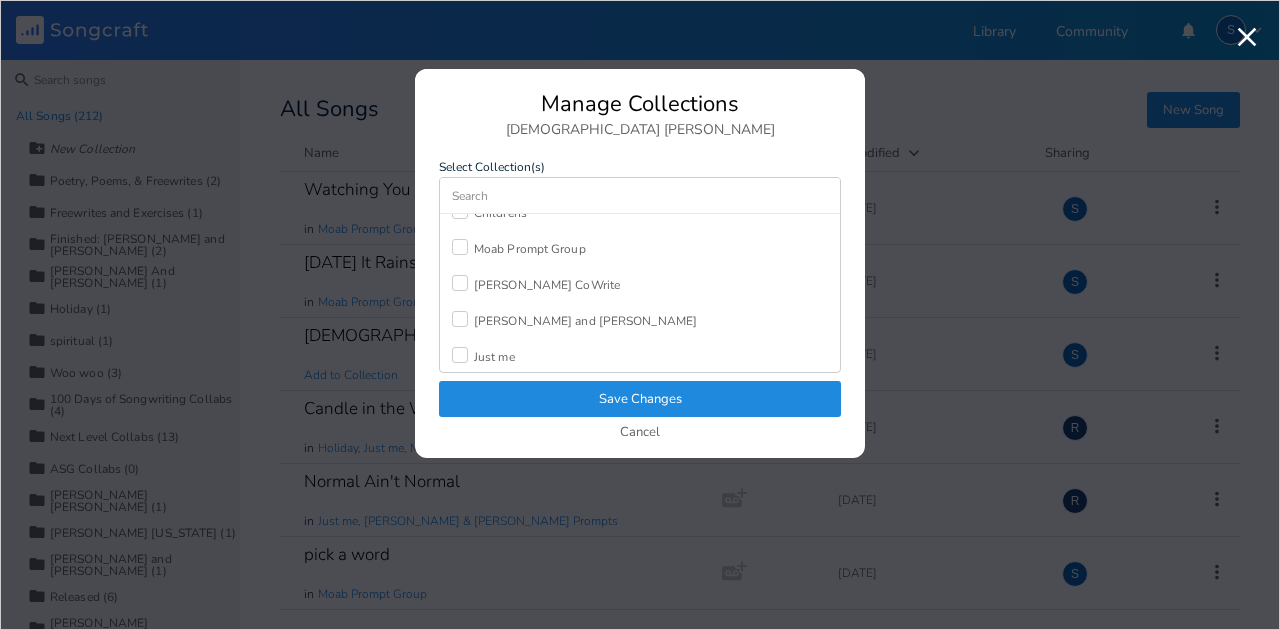 scroll, scrollTop: 666, scrollLeft: 0, axis: vertical 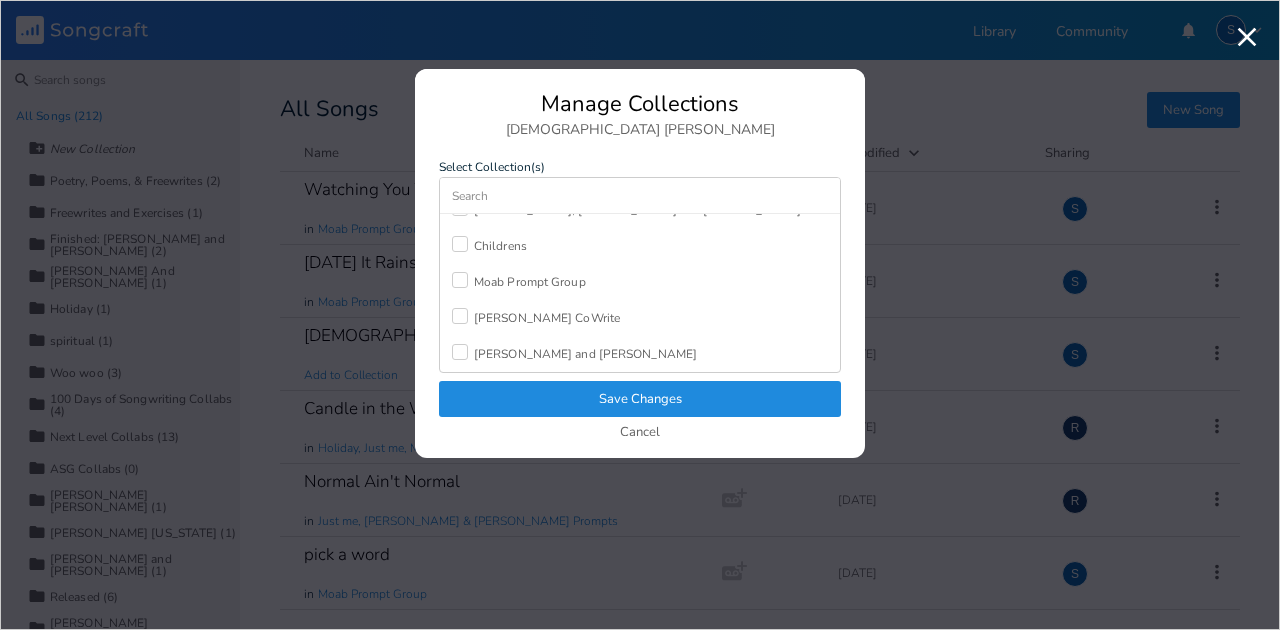 click at bounding box center (460, 280) 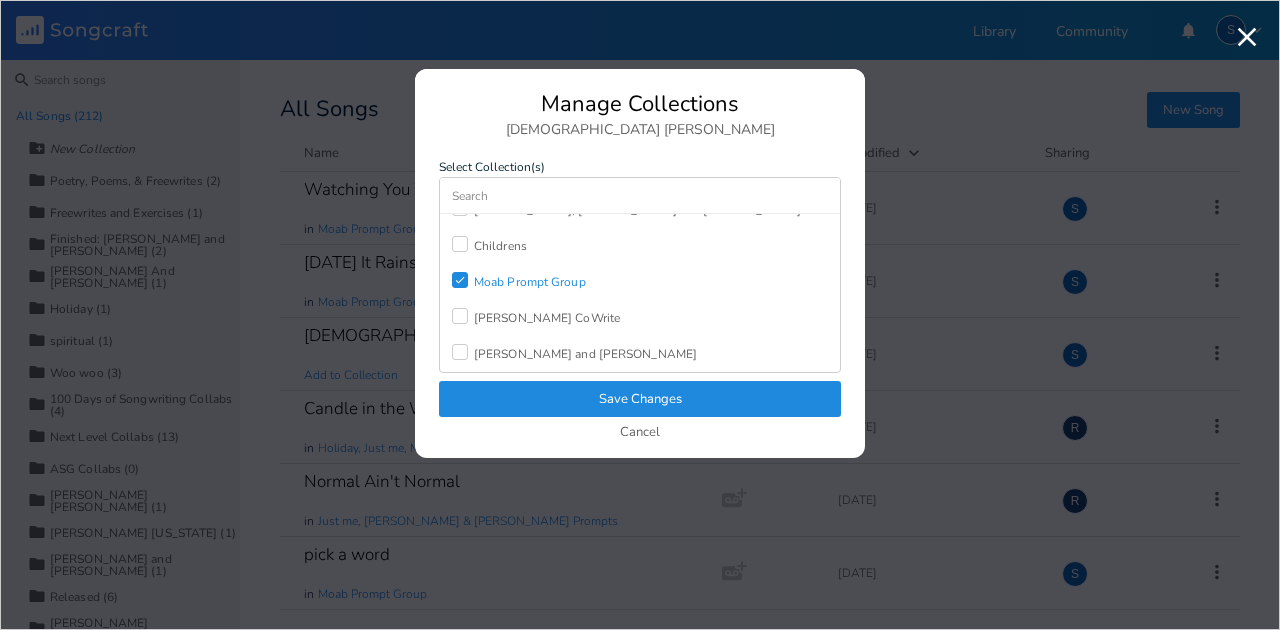 click on "Save Changes" at bounding box center [640, 399] 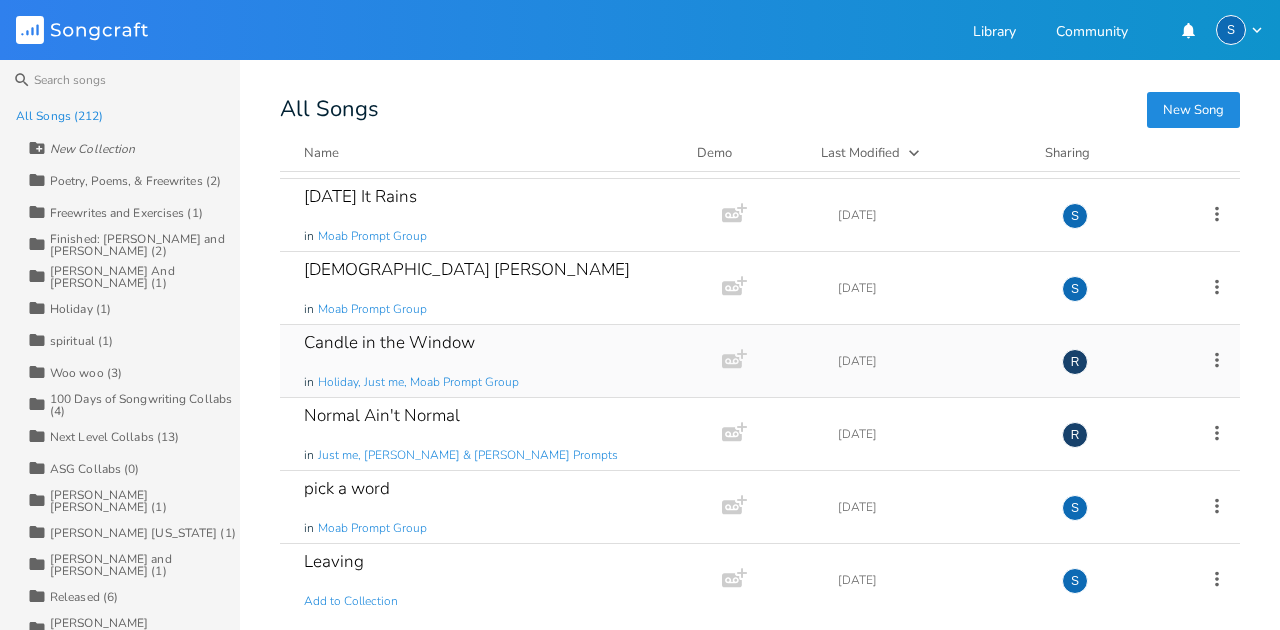 scroll, scrollTop: 133, scrollLeft: 0, axis: vertical 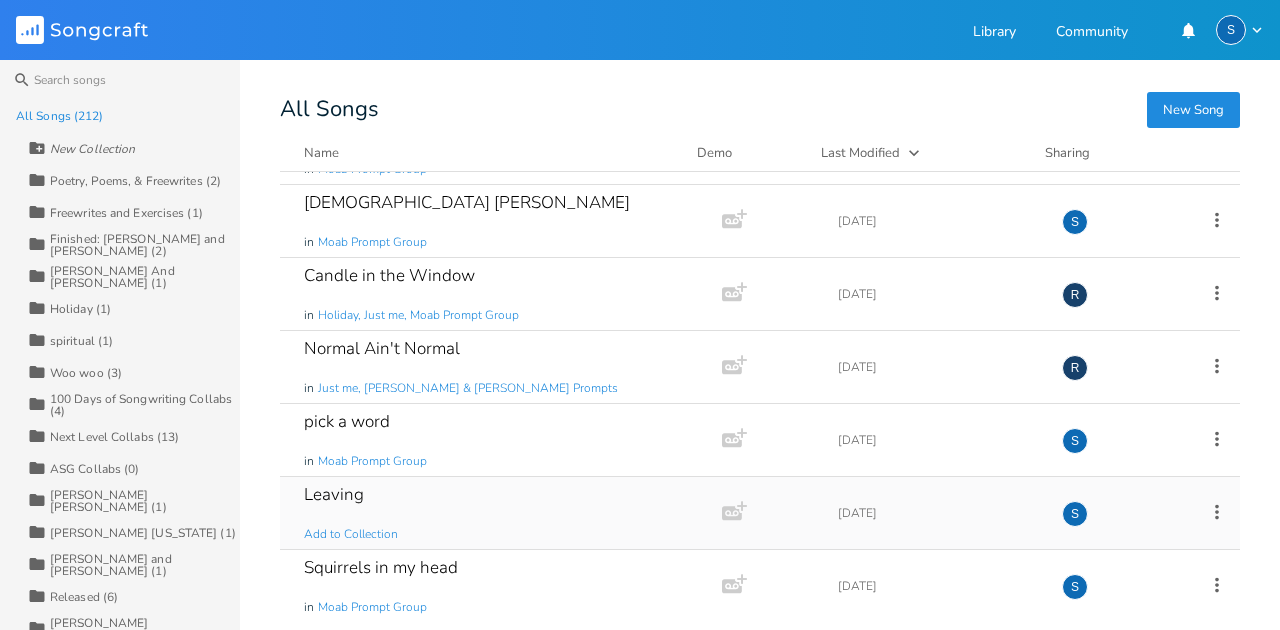 click on "Leaving Add to Collection" at bounding box center (497, 513) 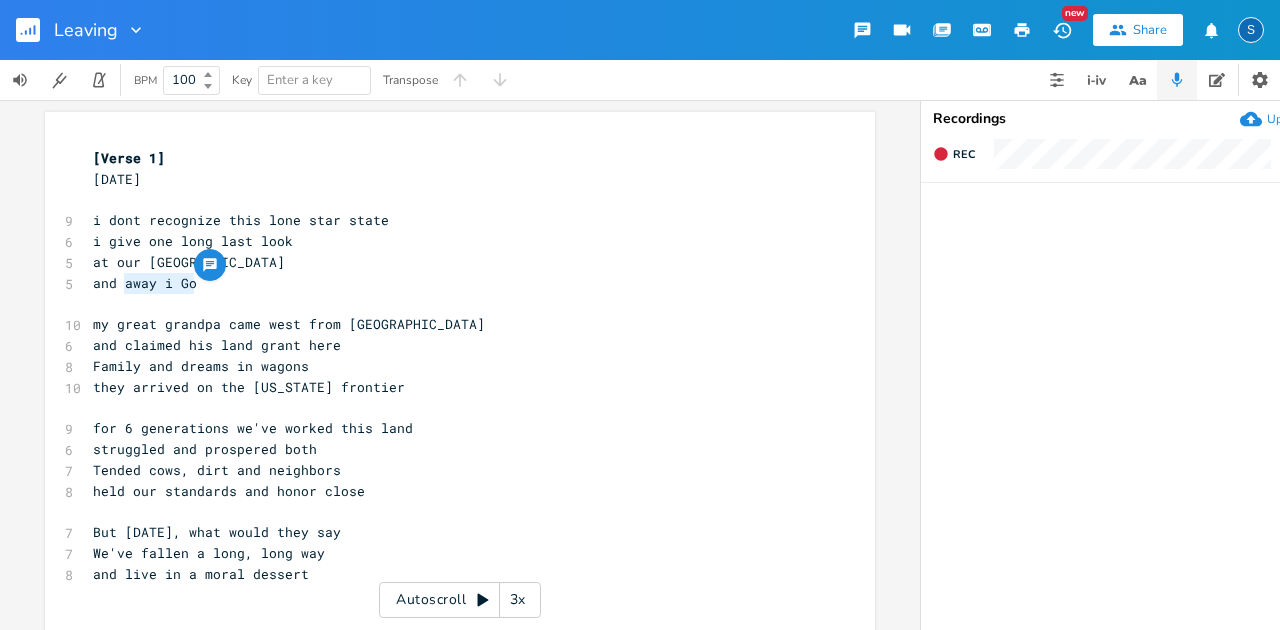 drag, startPoint x: 200, startPoint y: 282, endPoint x: 117, endPoint y: 285, distance: 83.0542 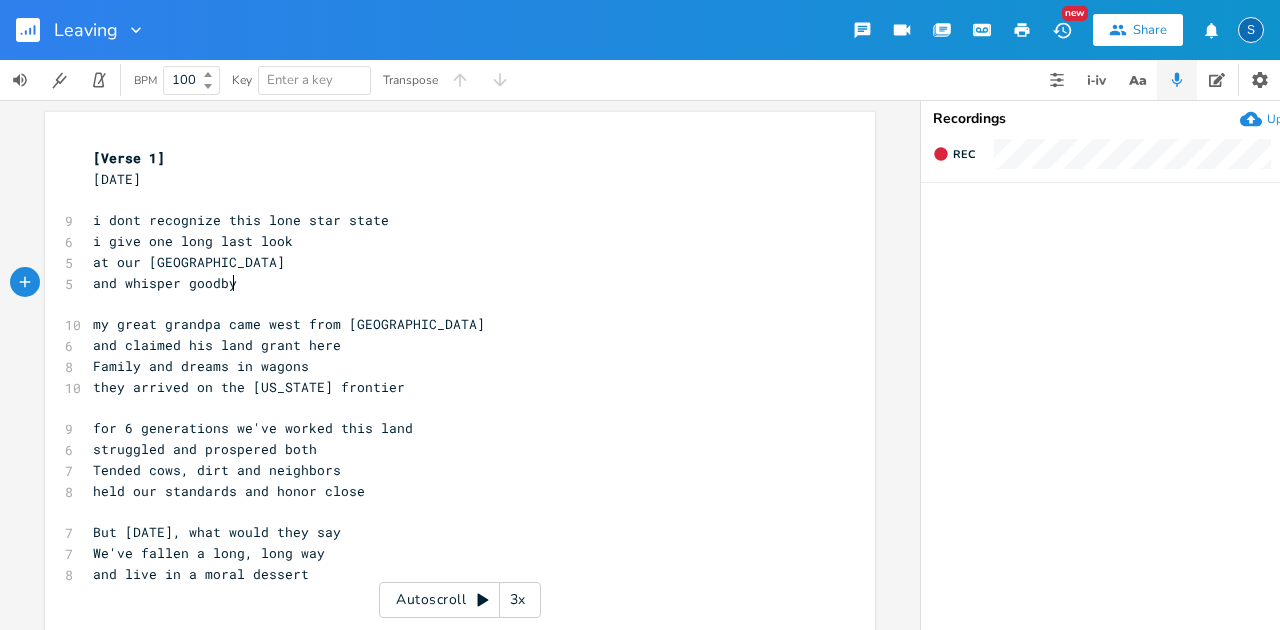 type on "whisper goodbye" 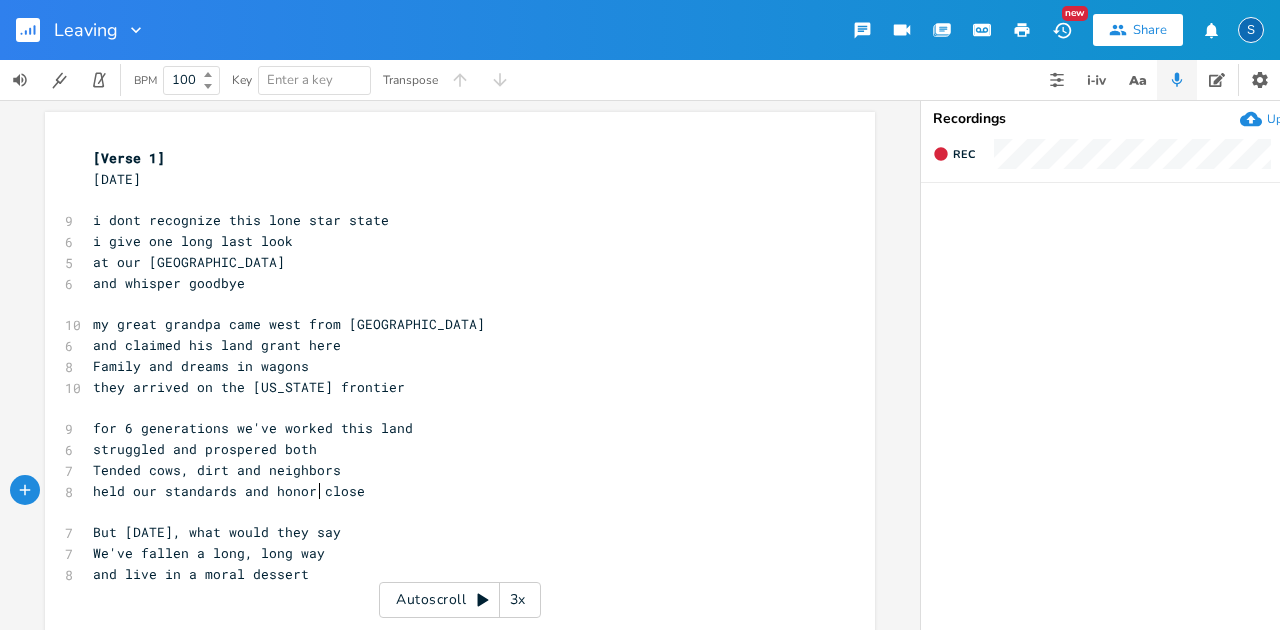 click on "held our standards and honor close" at bounding box center [229, 491] 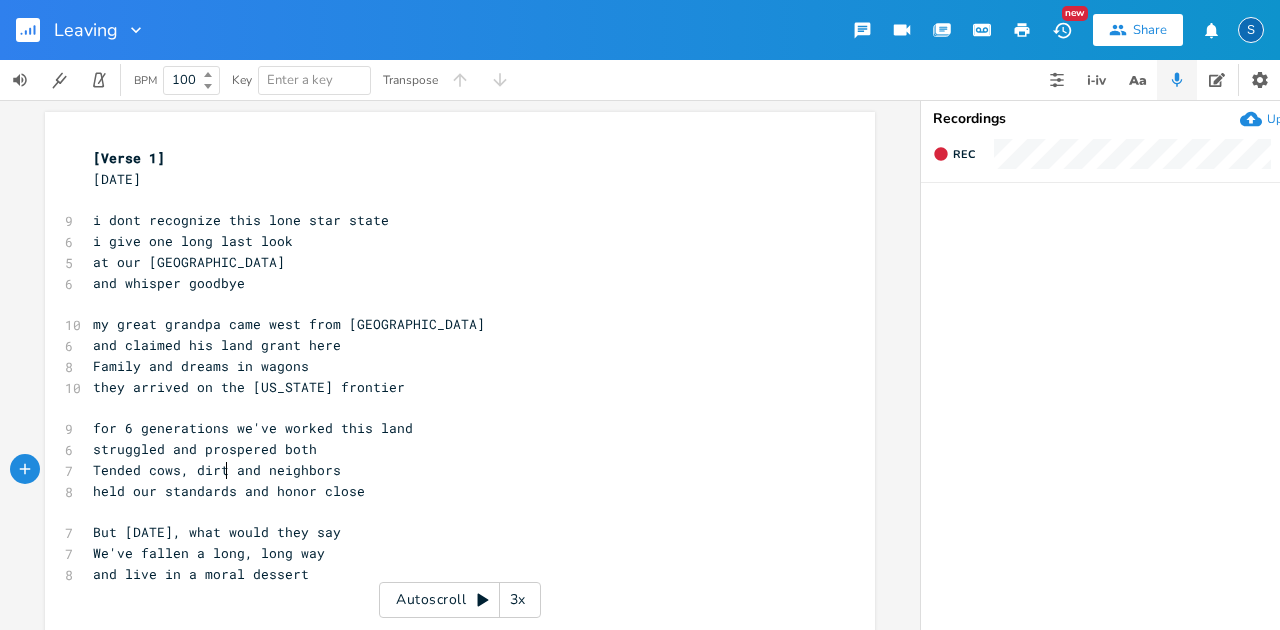 click on "Tended cows, dirt and neighbors" at bounding box center [217, 470] 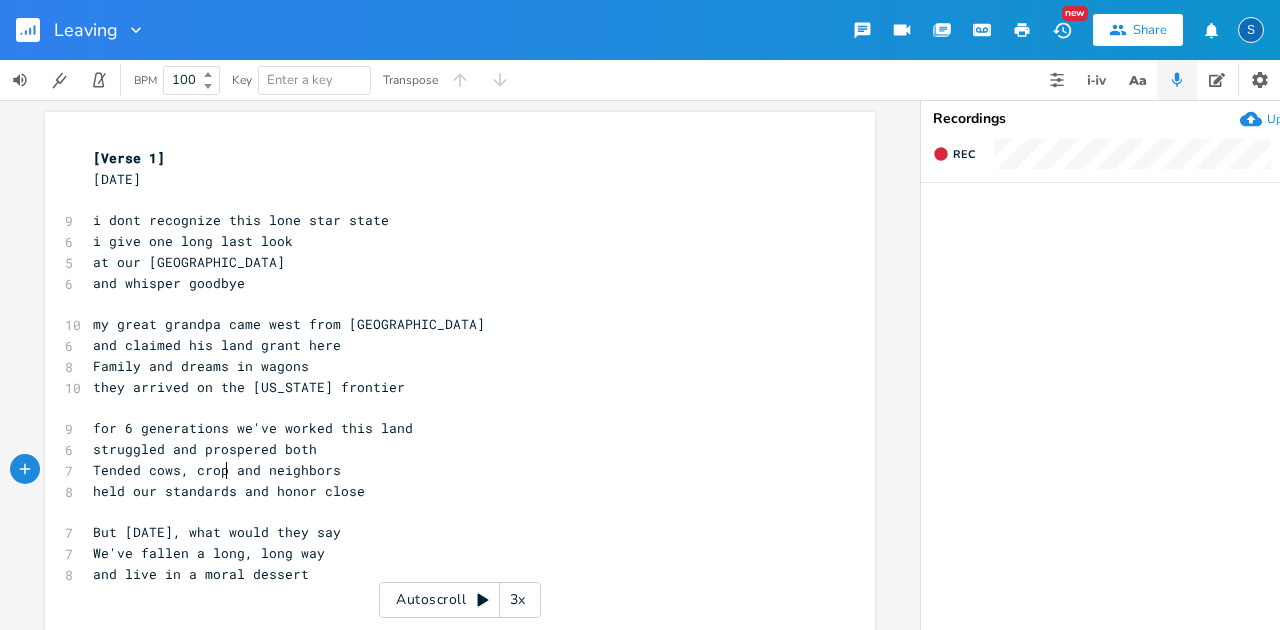 scroll, scrollTop: 0, scrollLeft: 33, axis: horizontal 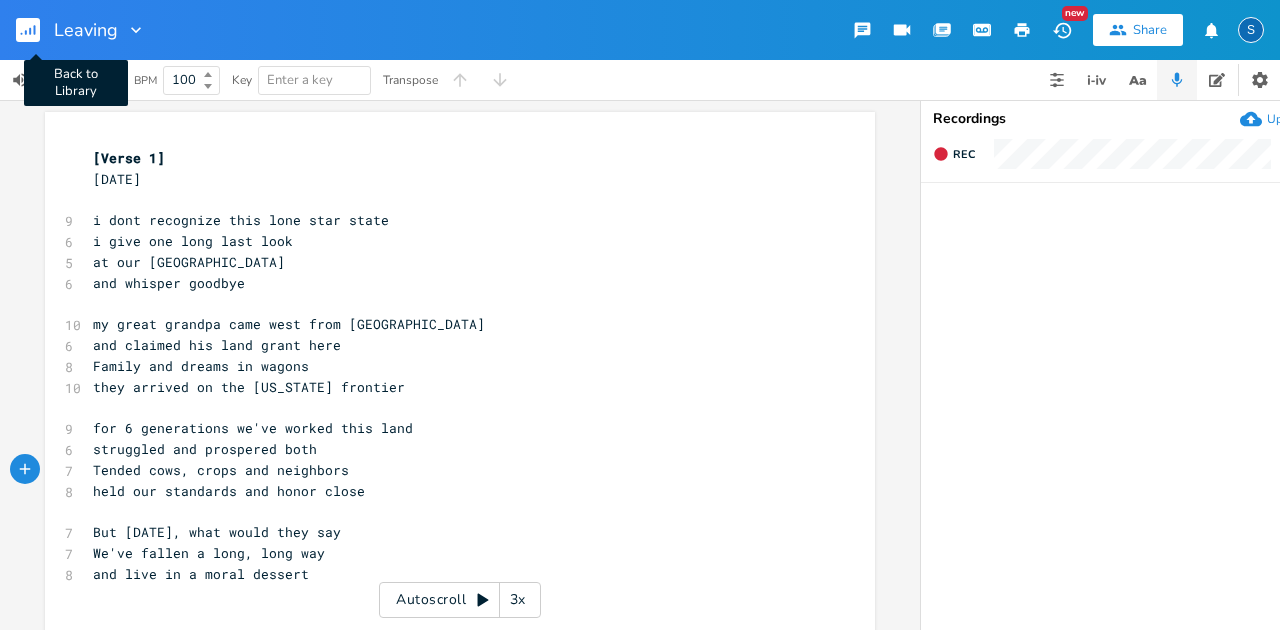 type on "crops" 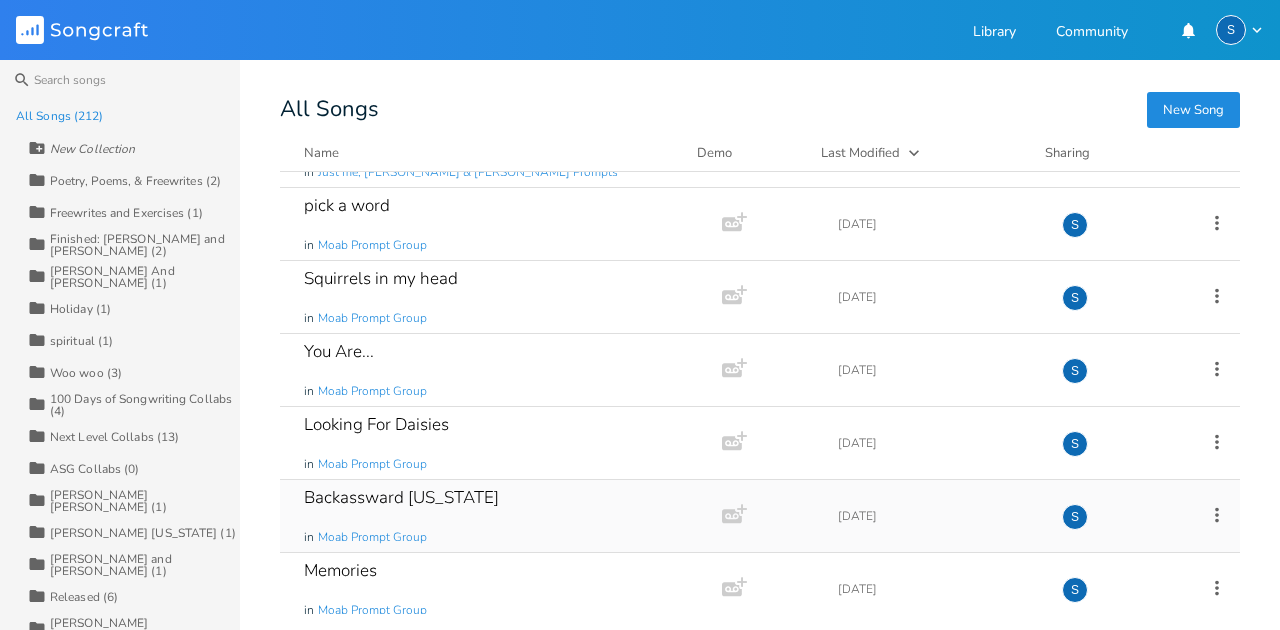 scroll, scrollTop: 400, scrollLeft: 0, axis: vertical 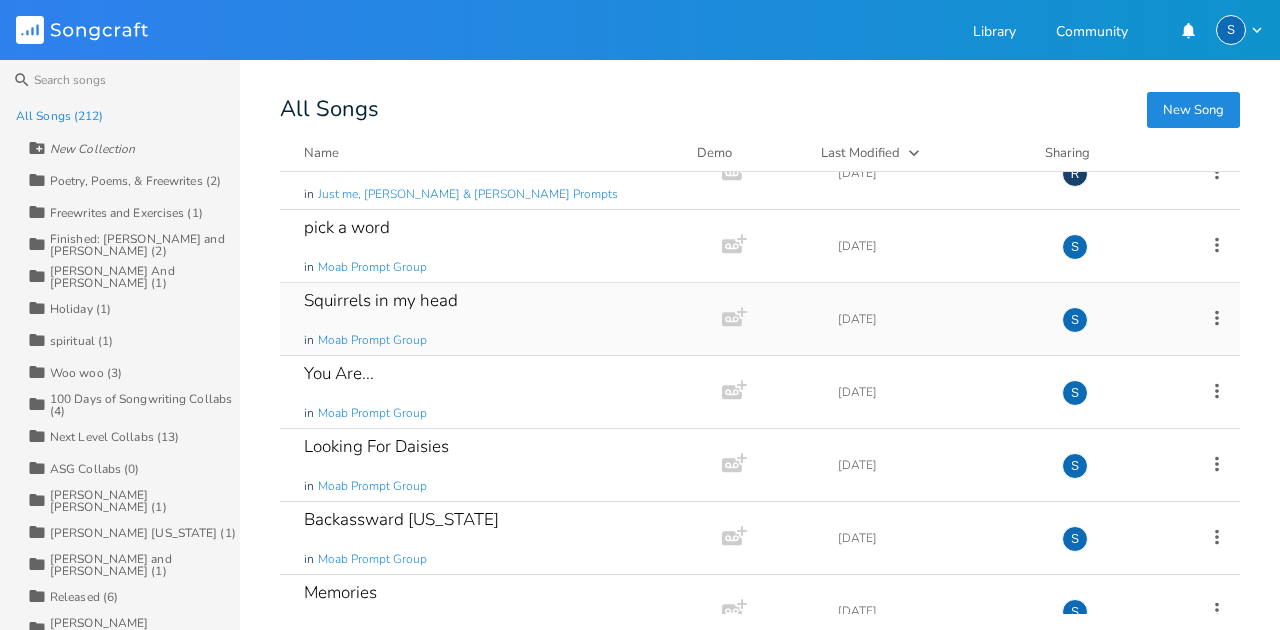 click on "Squirrels in my head" at bounding box center [381, 300] 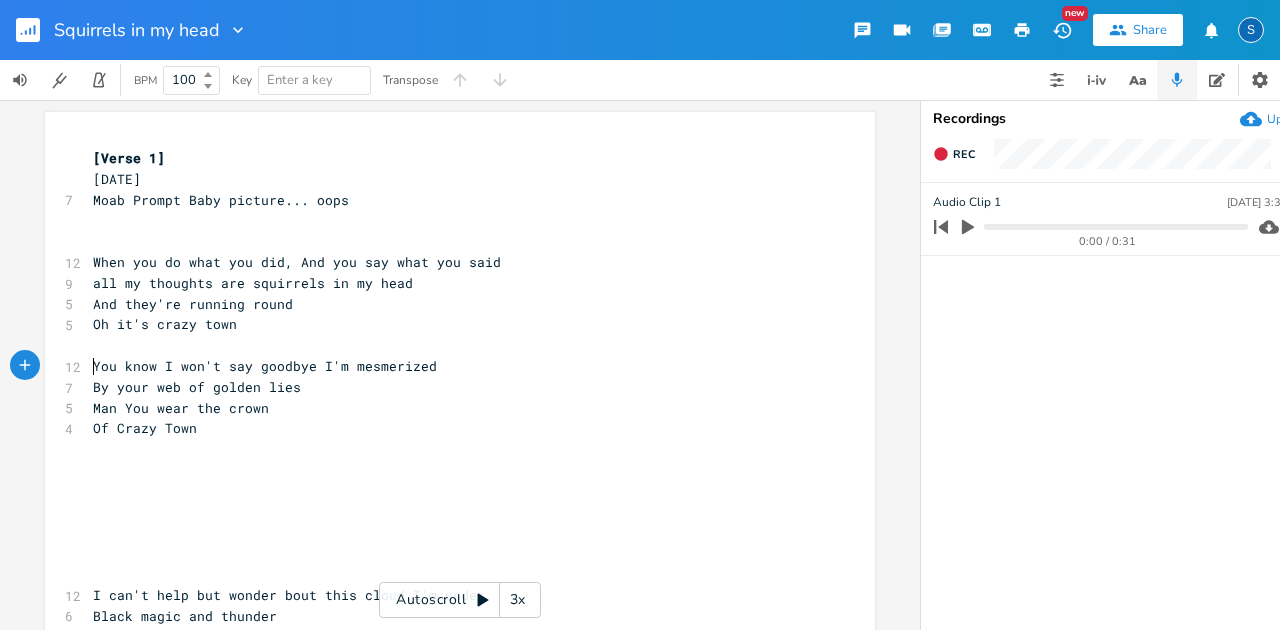 click on "You know I won't say goodbye I'm mesmerized" at bounding box center [265, 366] 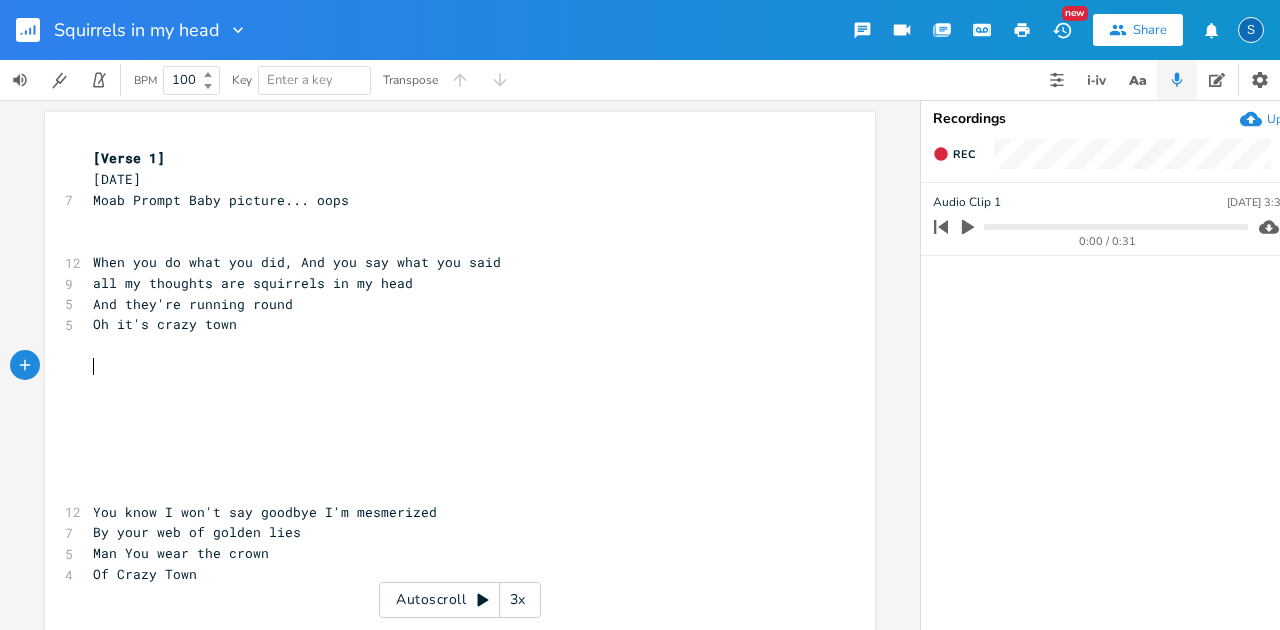 click on "​" at bounding box center (450, 366) 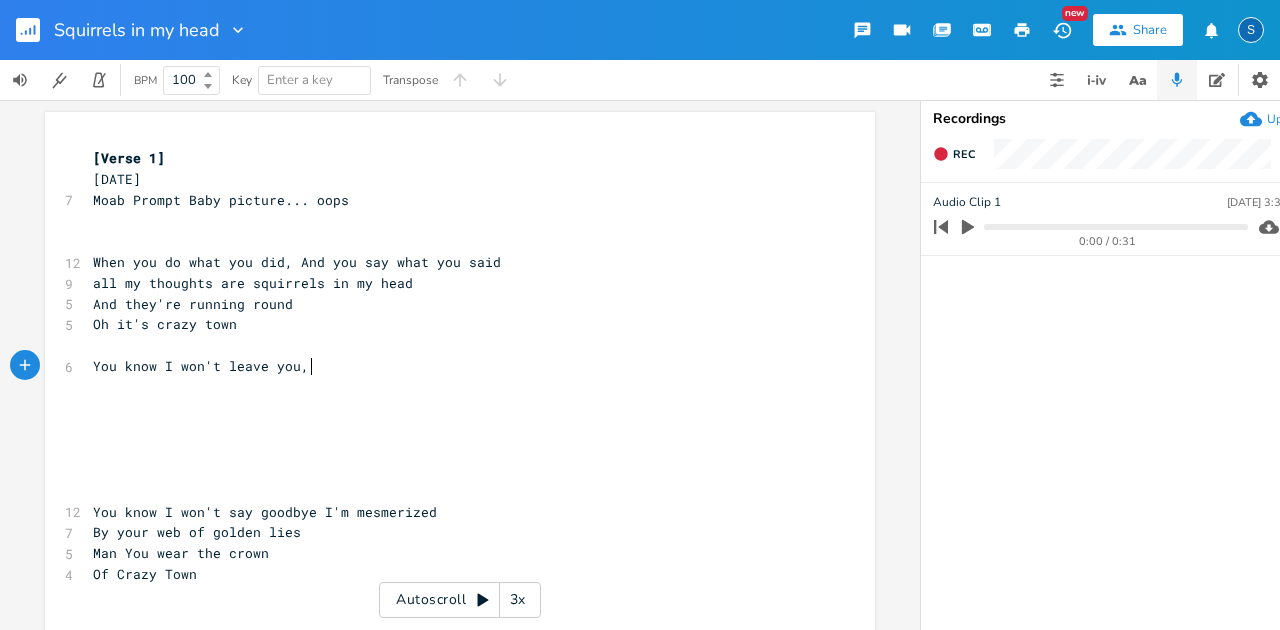 scroll, scrollTop: 0, scrollLeft: 180, axis: horizontal 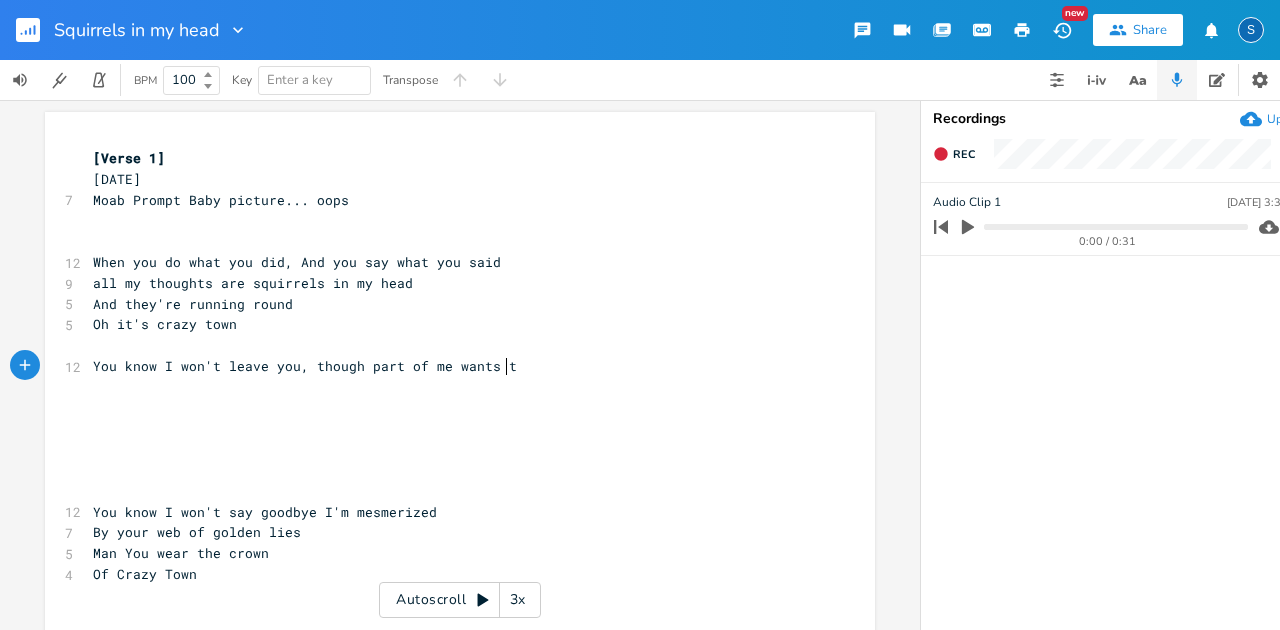 type on "You know I won't leave you, though part of me wants to" 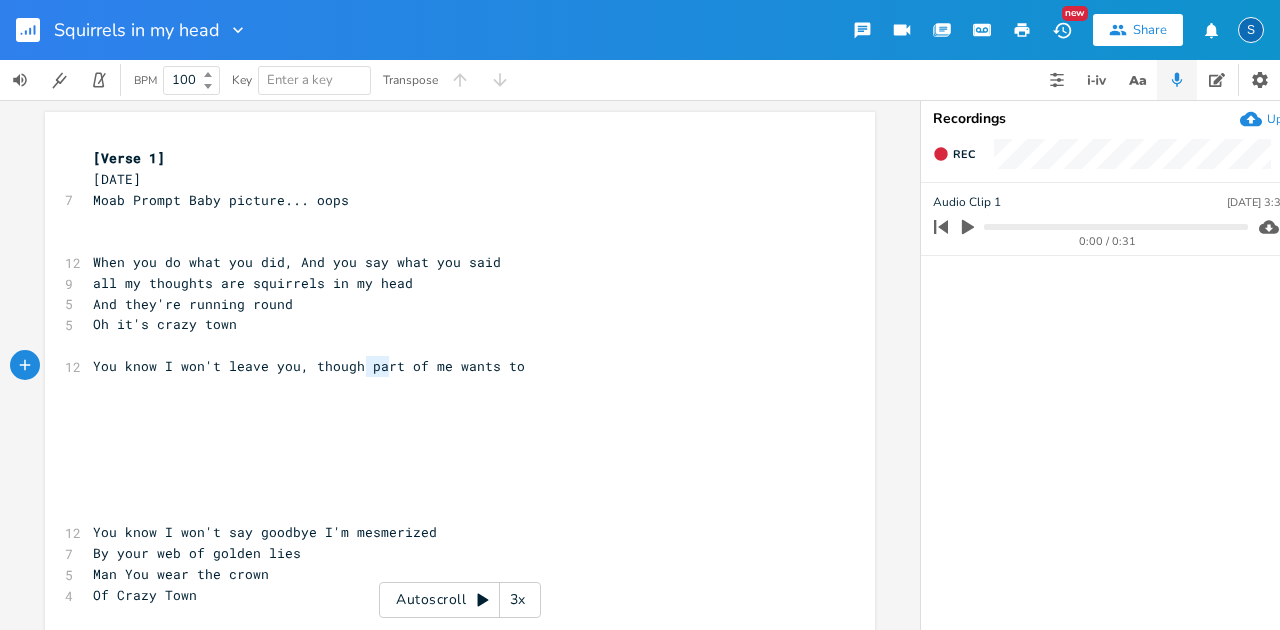 type on "part" 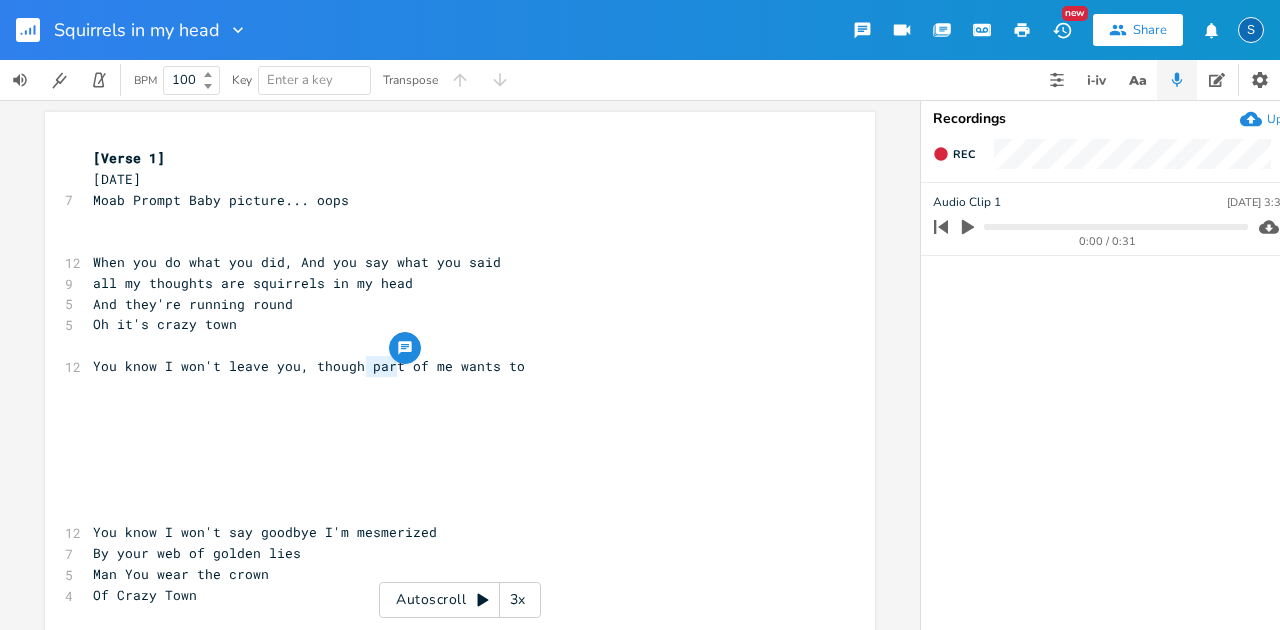 drag, startPoint x: 358, startPoint y: 368, endPoint x: 390, endPoint y: 368, distance: 32 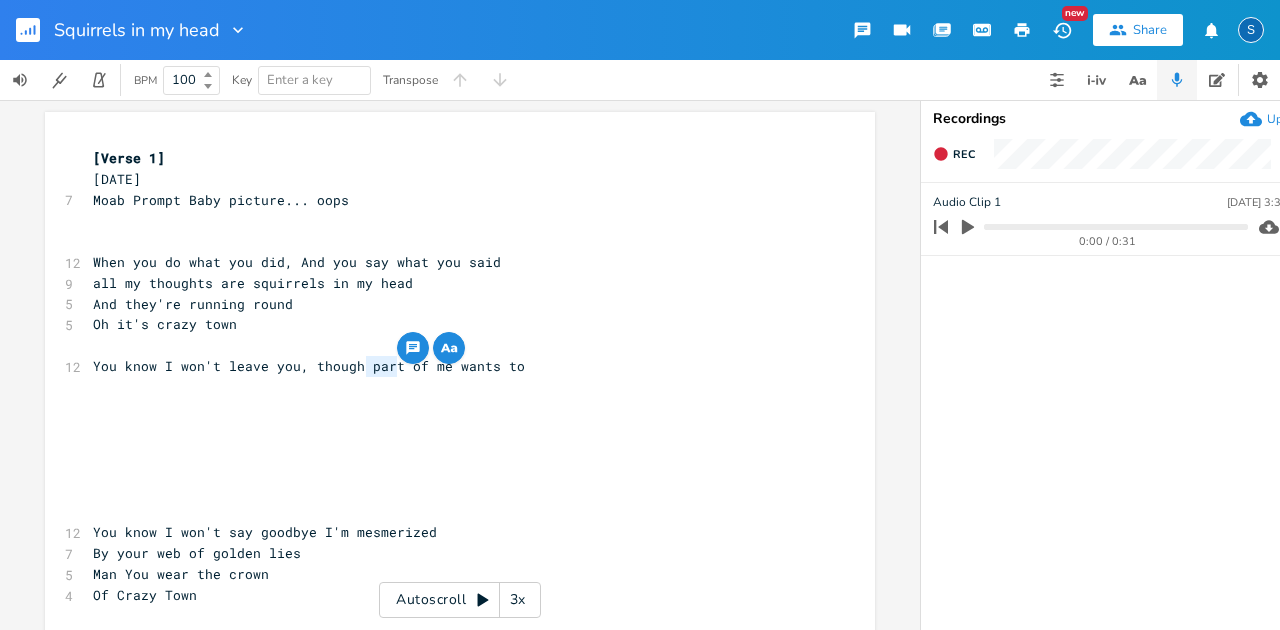 click on "​" at bounding box center (450, 387) 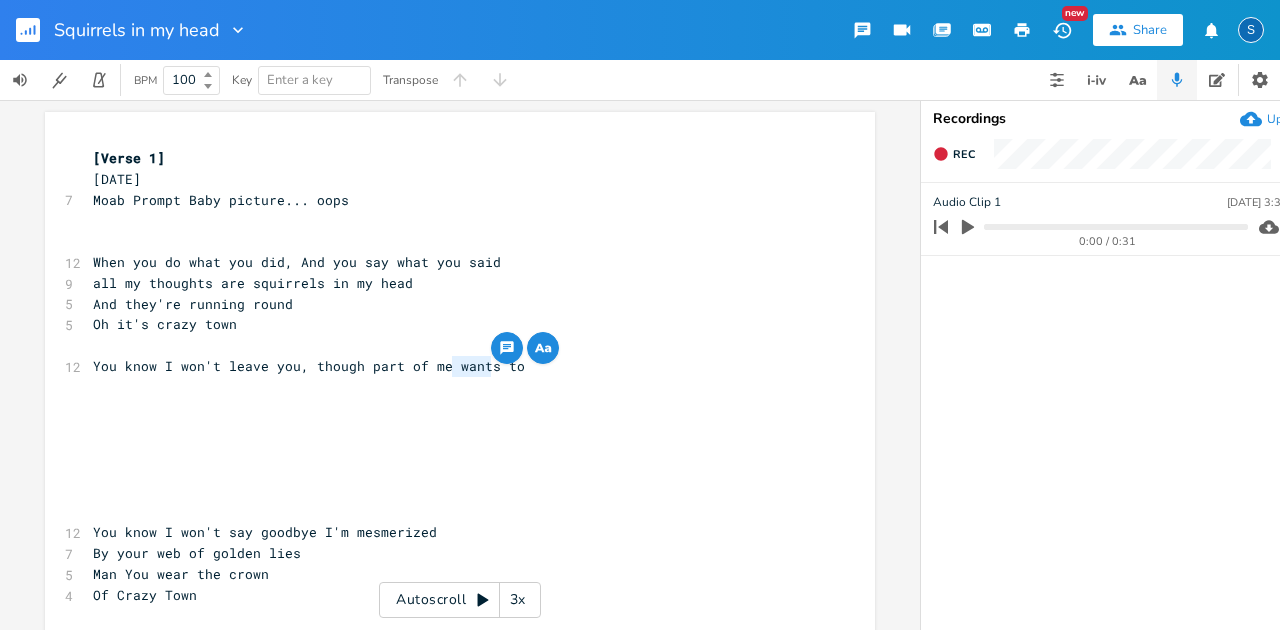 drag, startPoint x: 446, startPoint y: 366, endPoint x: 482, endPoint y: 367, distance: 36.013885 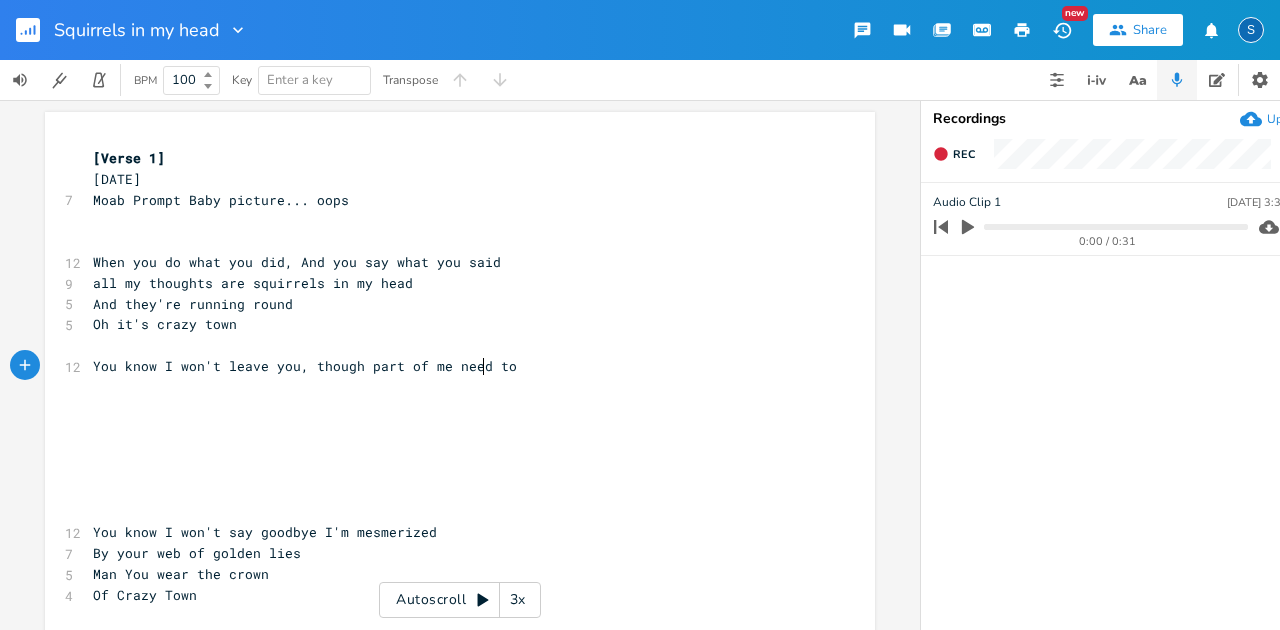 type on "needs" 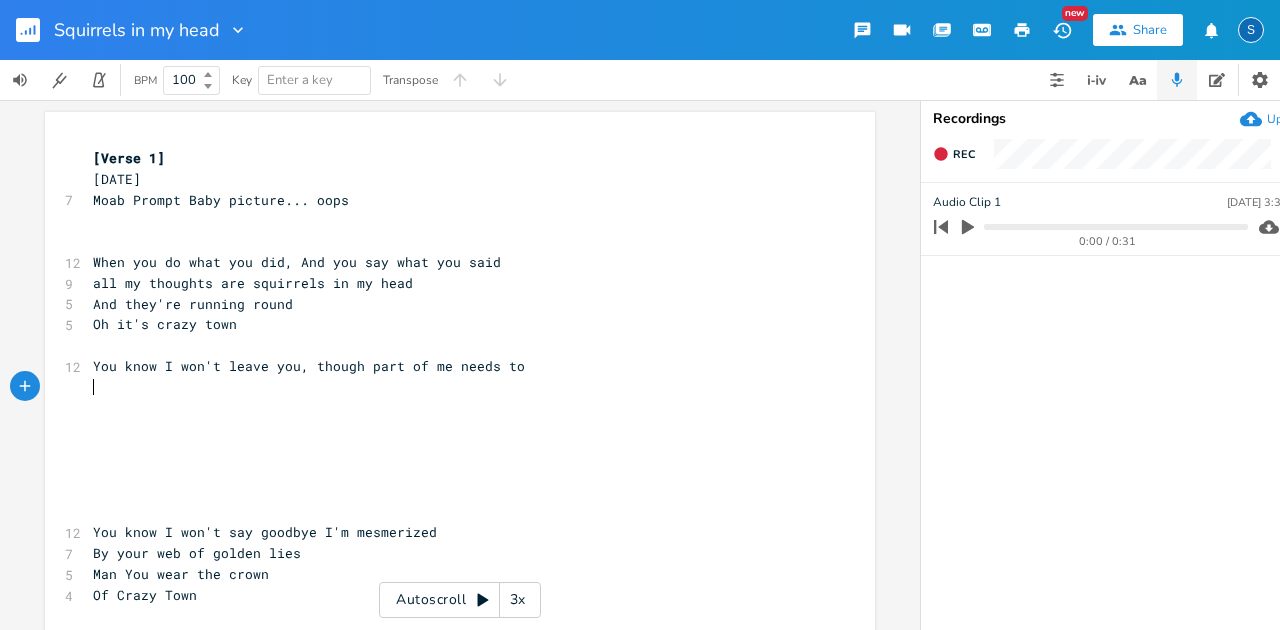 click on "​" at bounding box center [450, 387] 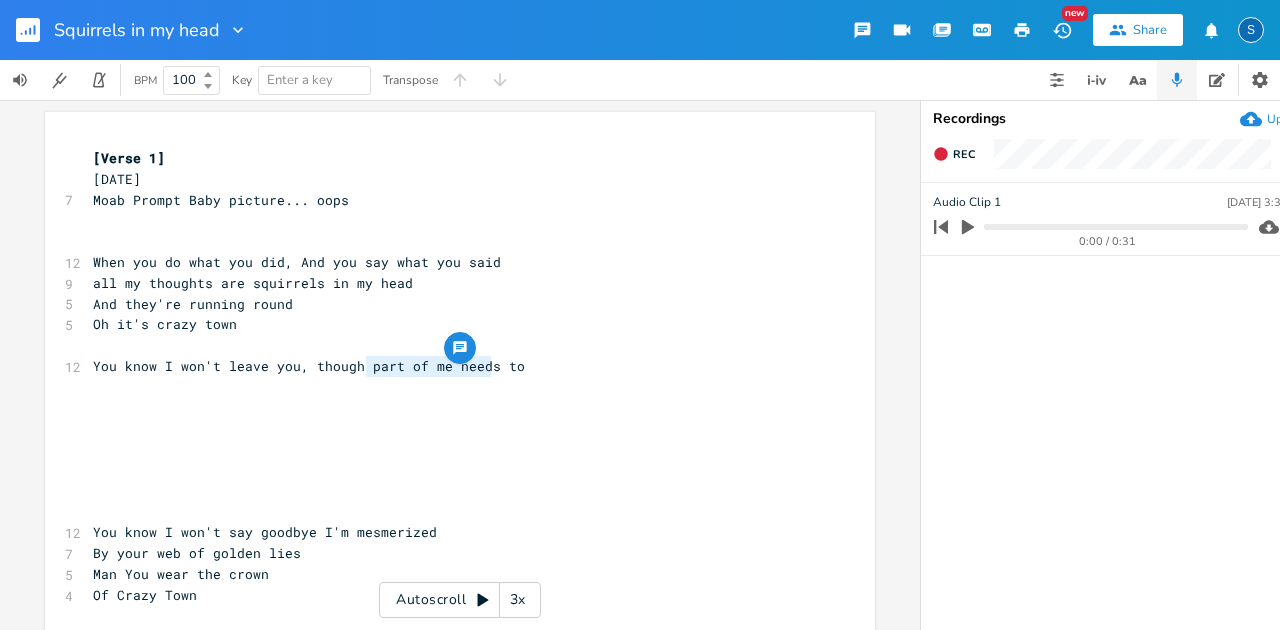 drag, startPoint x: 357, startPoint y: 366, endPoint x: 494, endPoint y: 352, distance: 137.71347 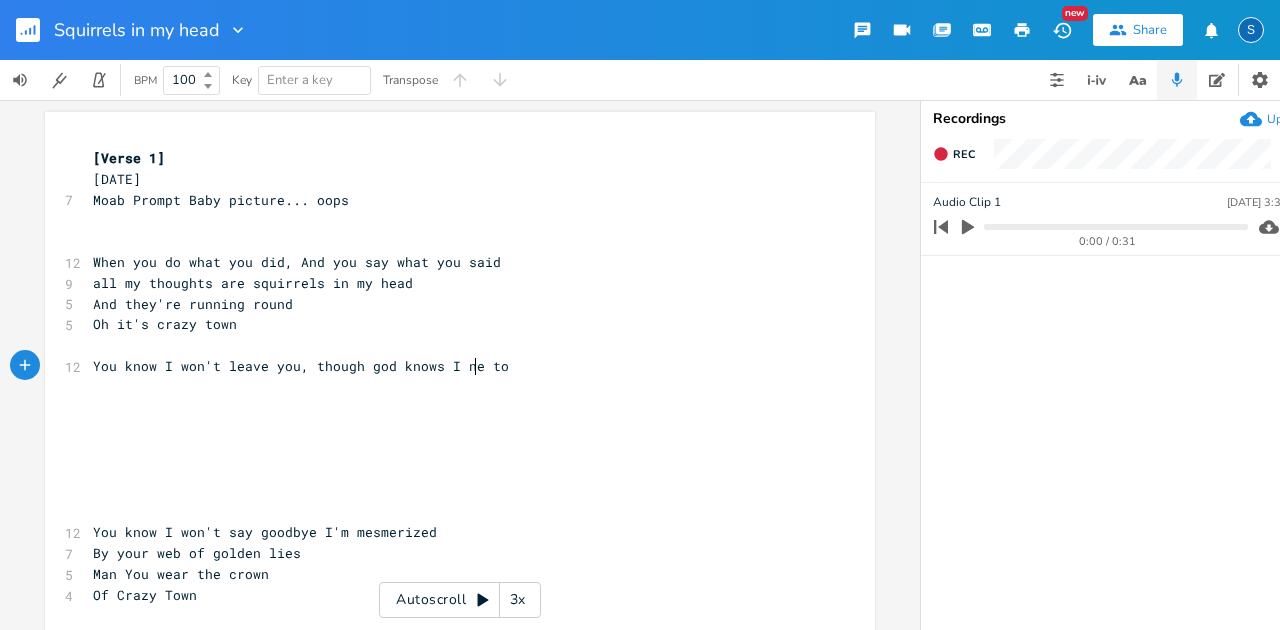 scroll, scrollTop: 0, scrollLeft: 103, axis: horizontal 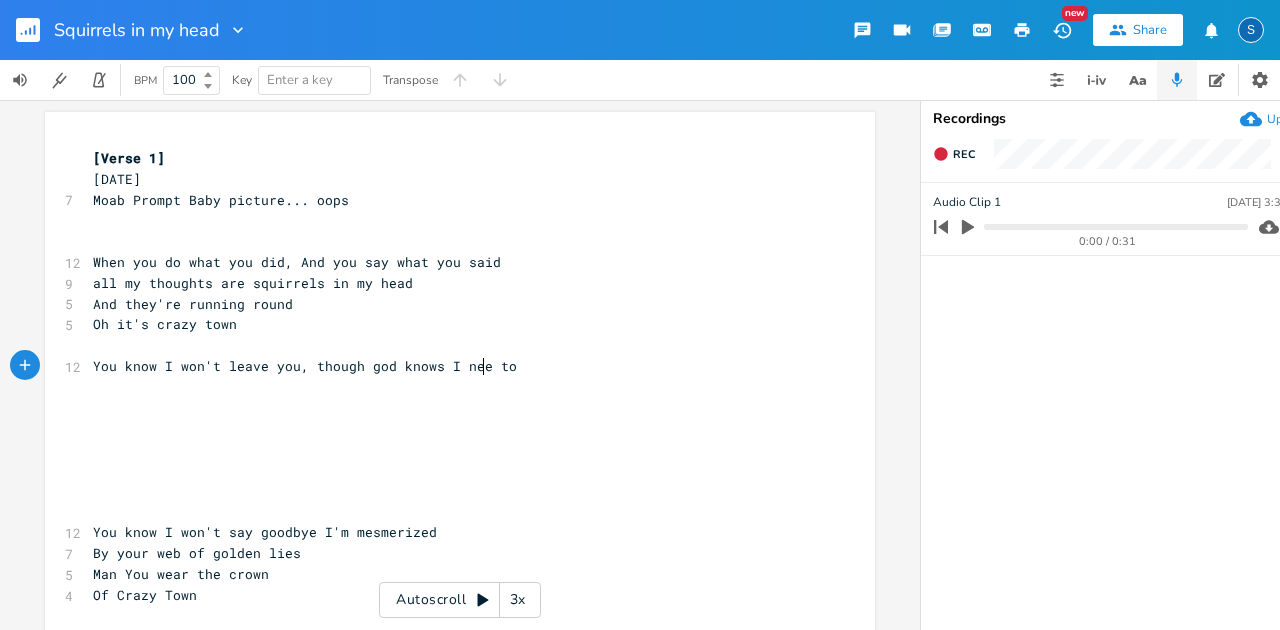 type on "[DEMOGRAPHIC_DATA] knows I need" 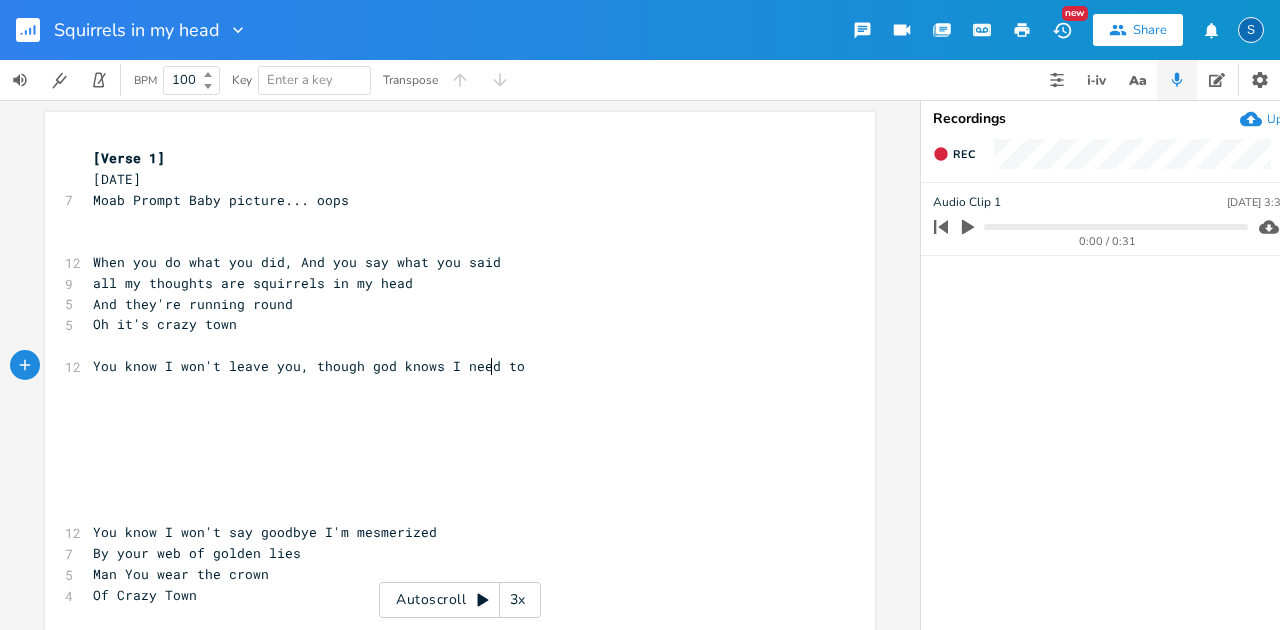 click on "​" at bounding box center (450, 387) 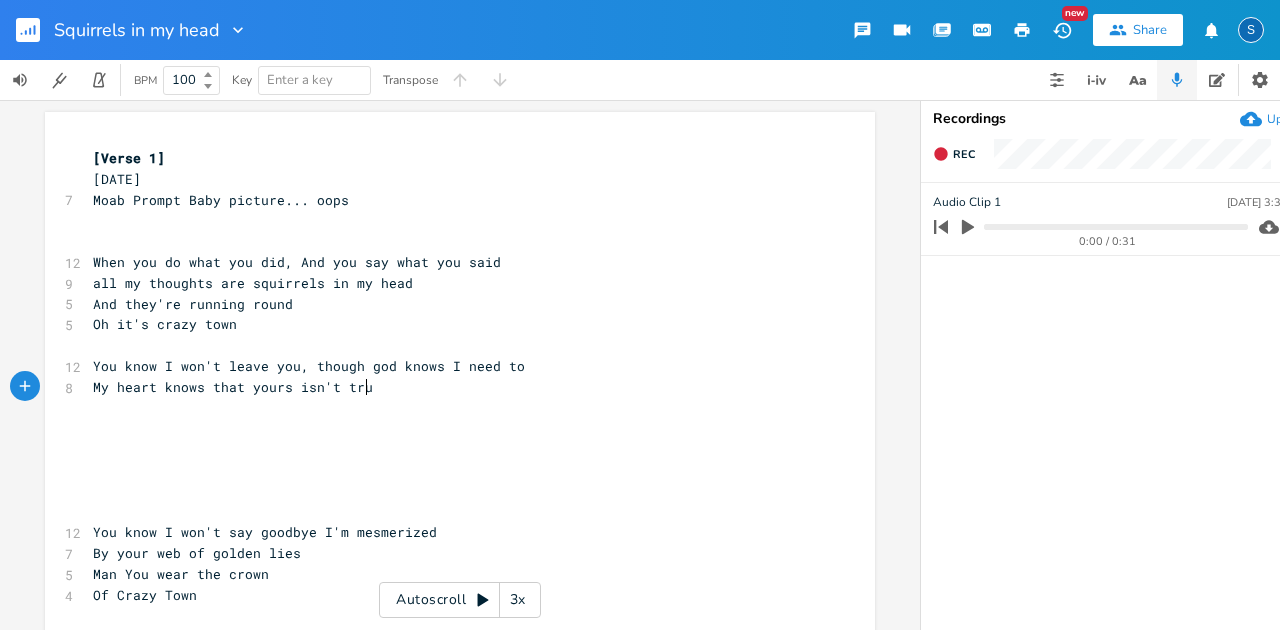 type on "My heart knows that yours isn't true" 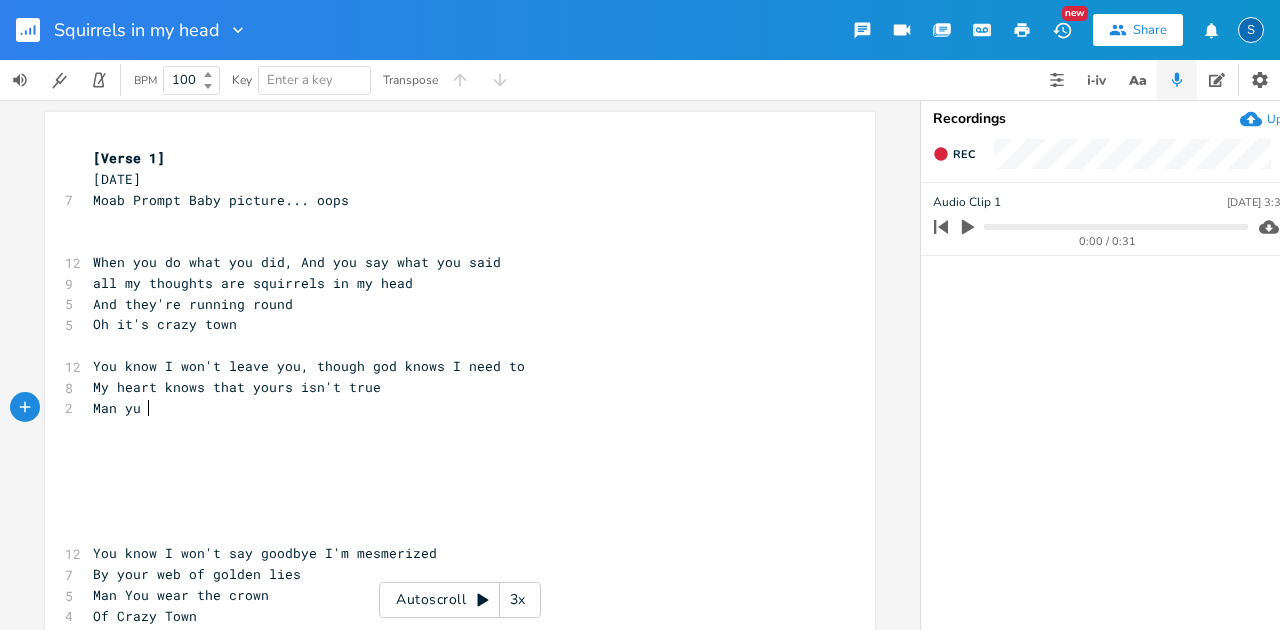 type on "Man [PERSON_NAME]" 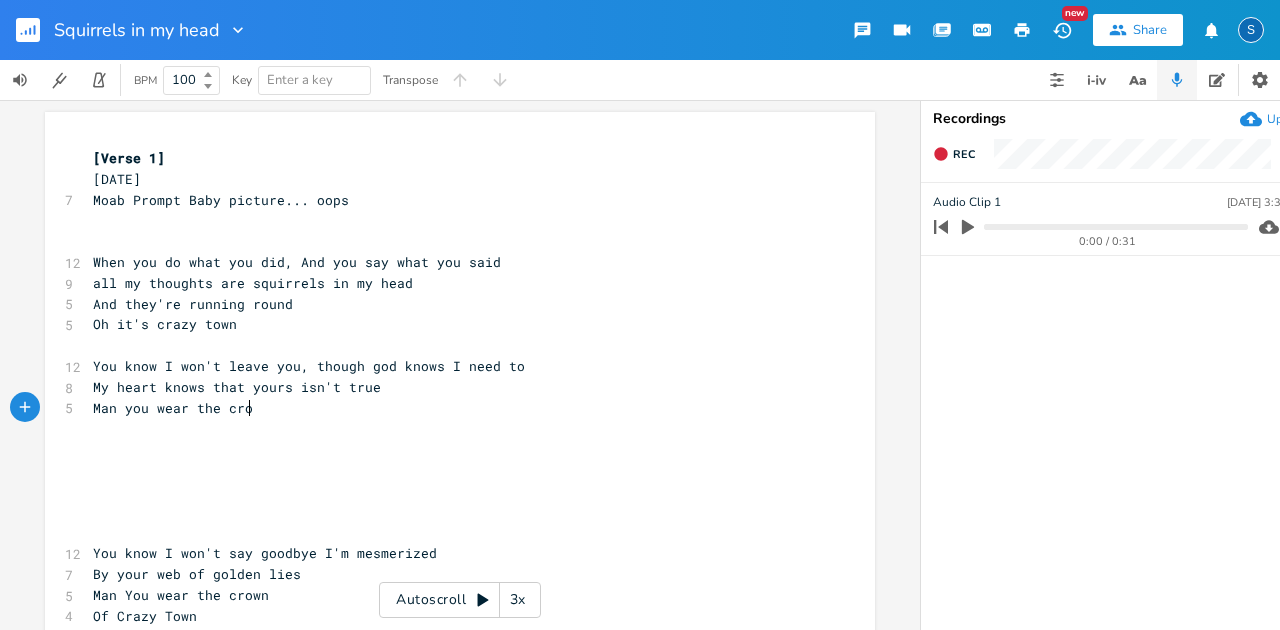 type on "ou wear the crown" 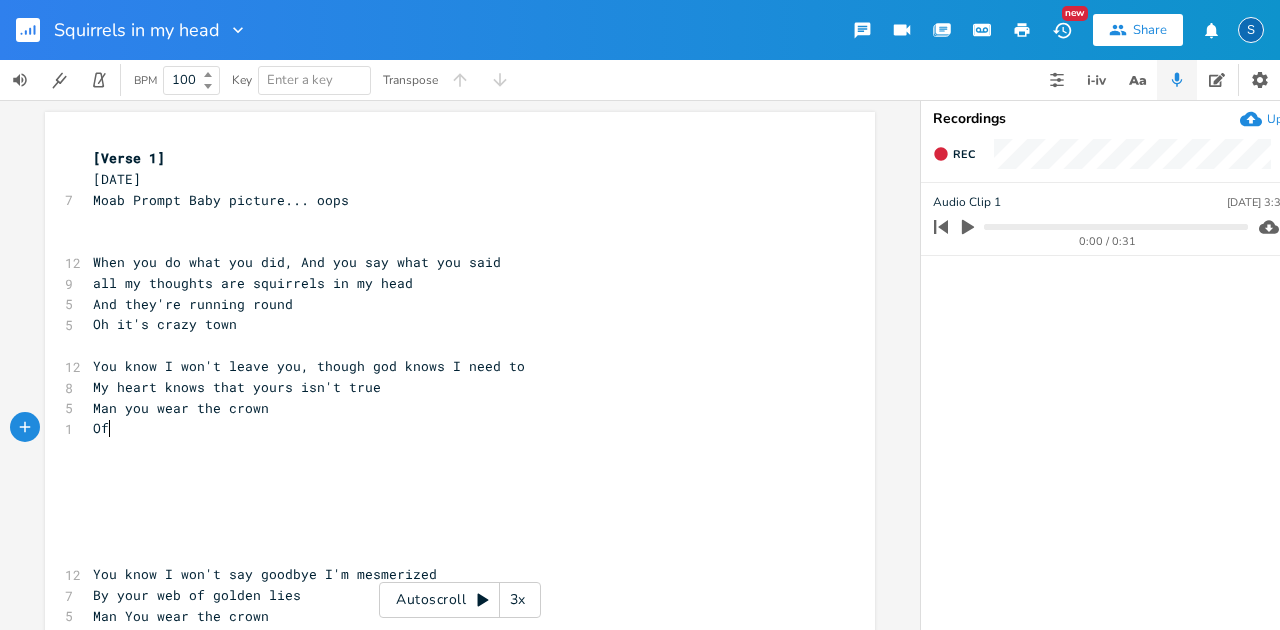 scroll, scrollTop: 0, scrollLeft: 18, axis: horizontal 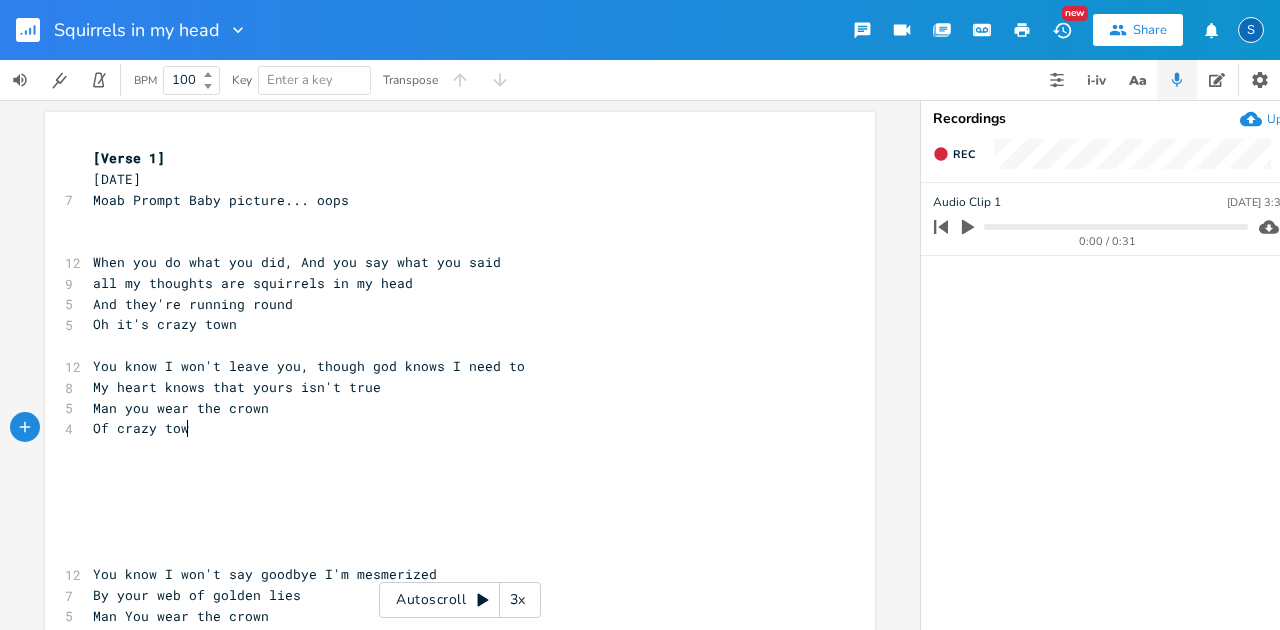 type on "Of crazy town" 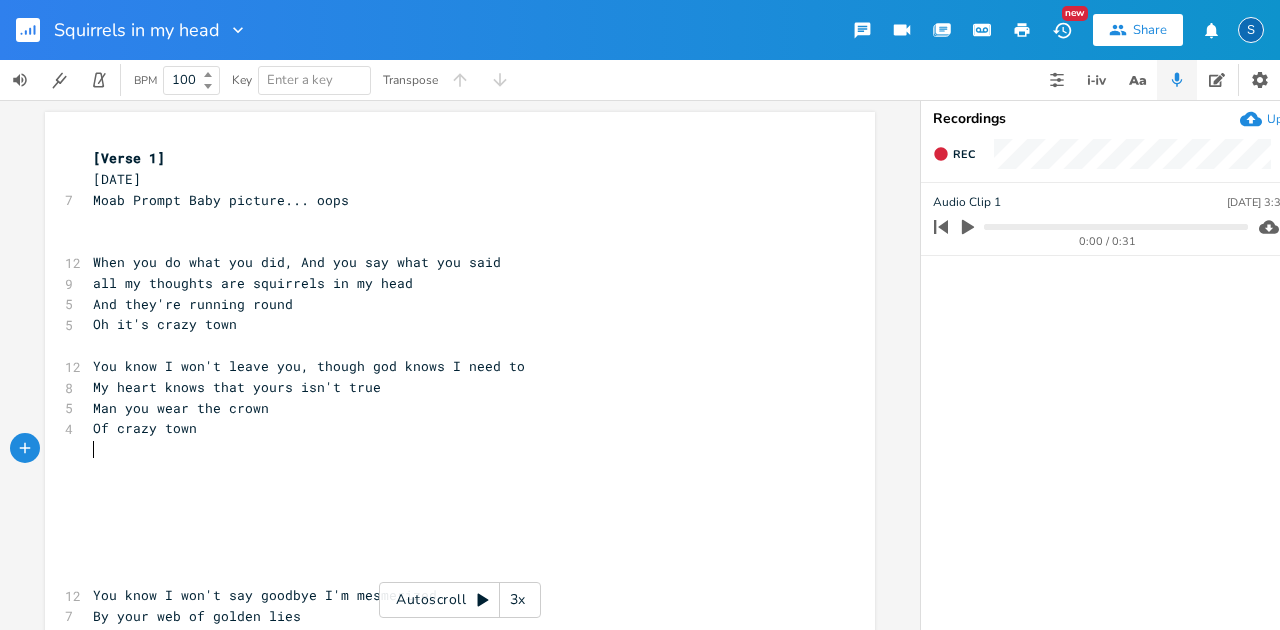 click on "Of crazy town" at bounding box center [145, 428] 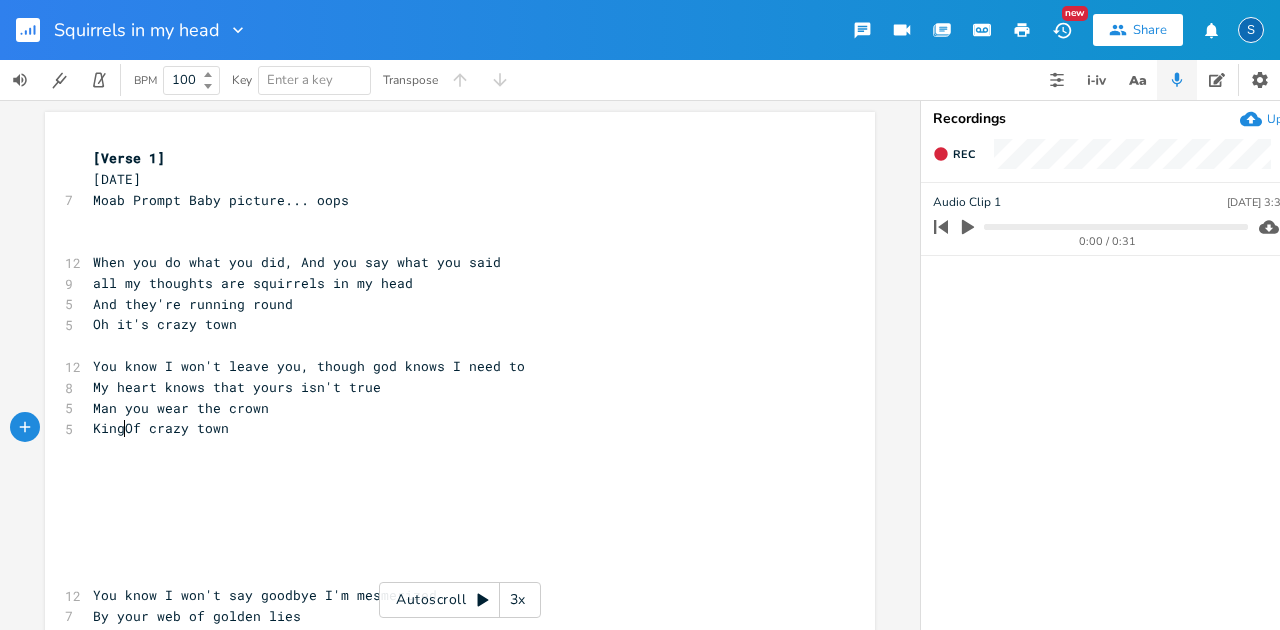 scroll, scrollTop: 0, scrollLeft: 31, axis: horizontal 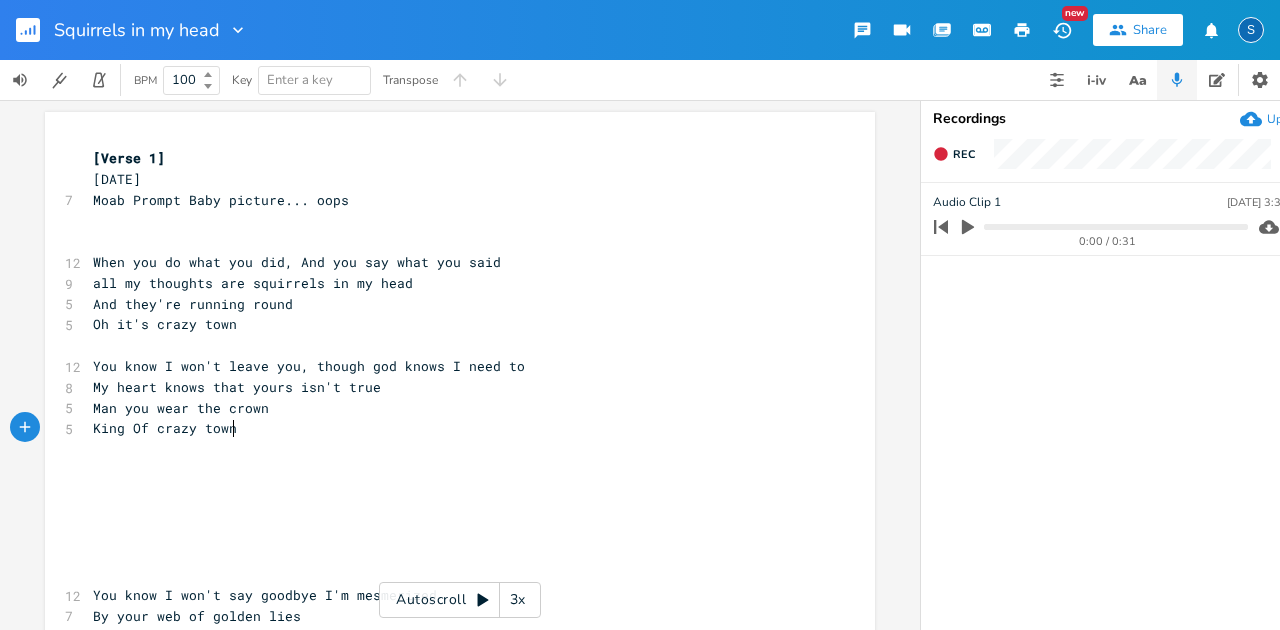 click on "King Of crazy town" at bounding box center [450, 428] 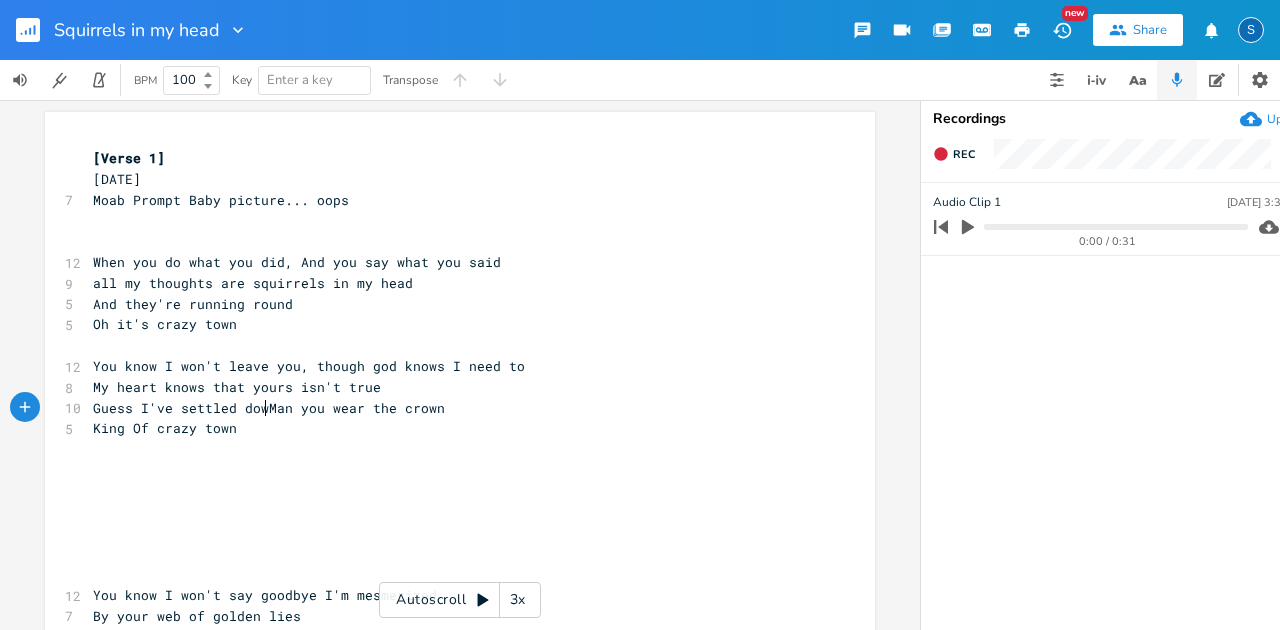 type on "Guess I've settled down" 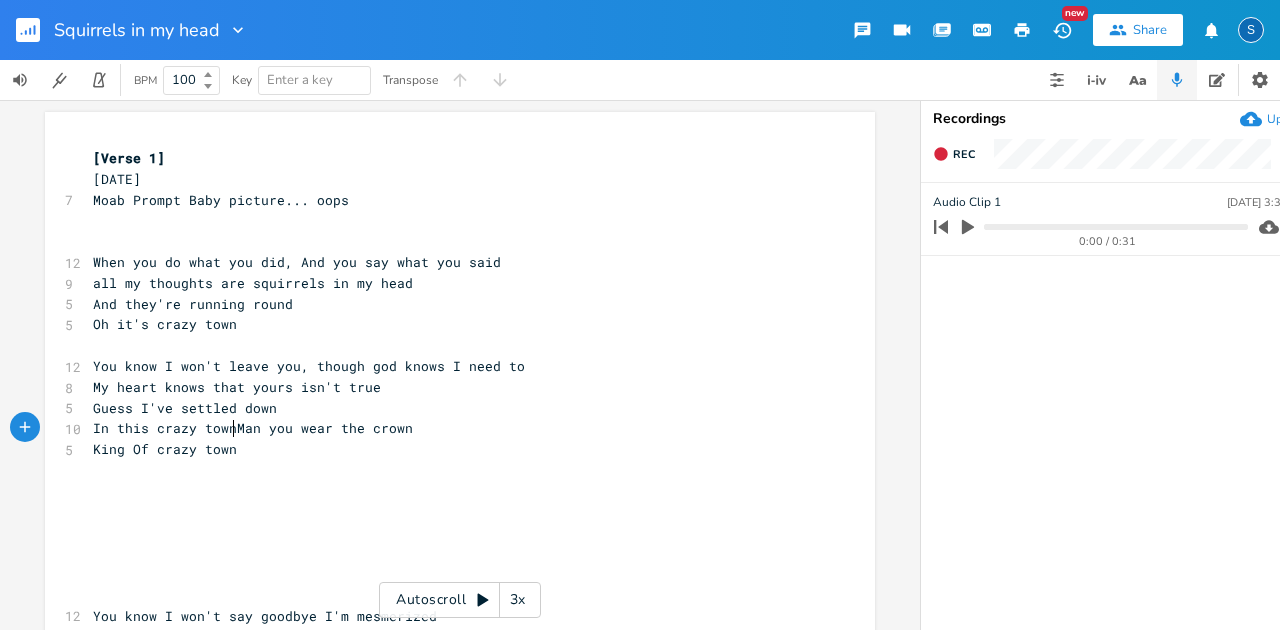 type on "In this crazy town" 